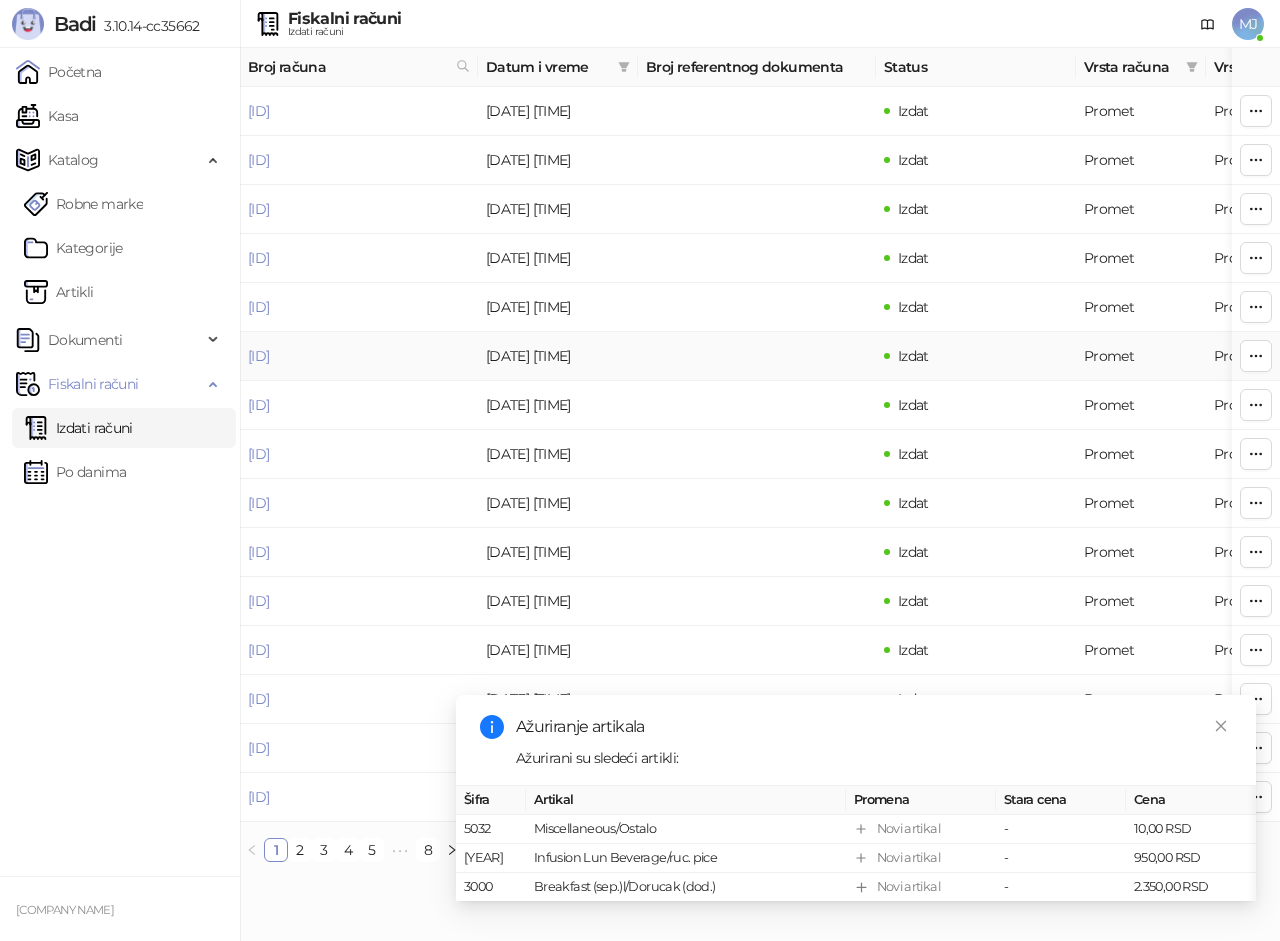 scroll, scrollTop: 0, scrollLeft: 0, axis: both 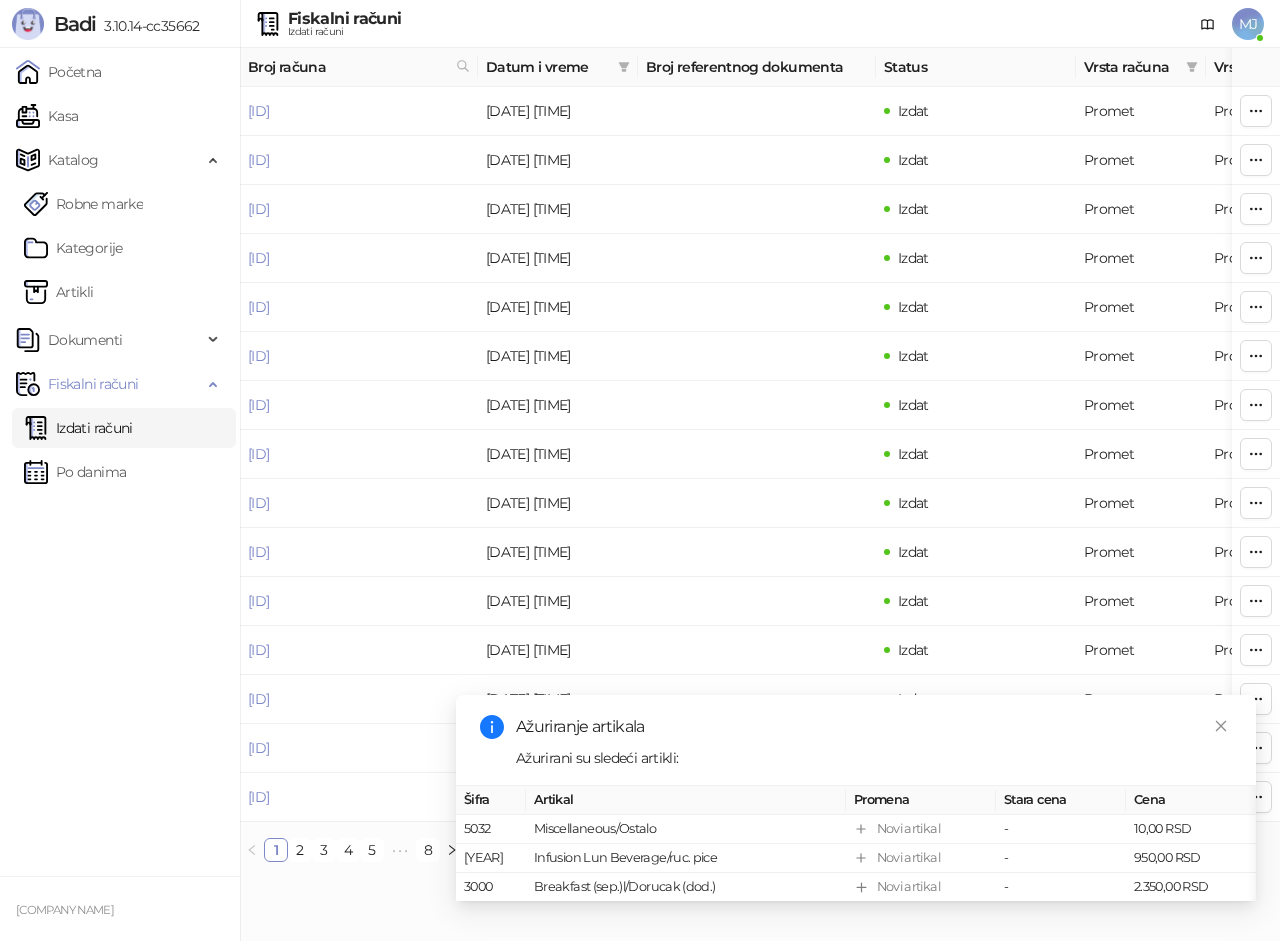 click on "MJ" at bounding box center (1248, 24) 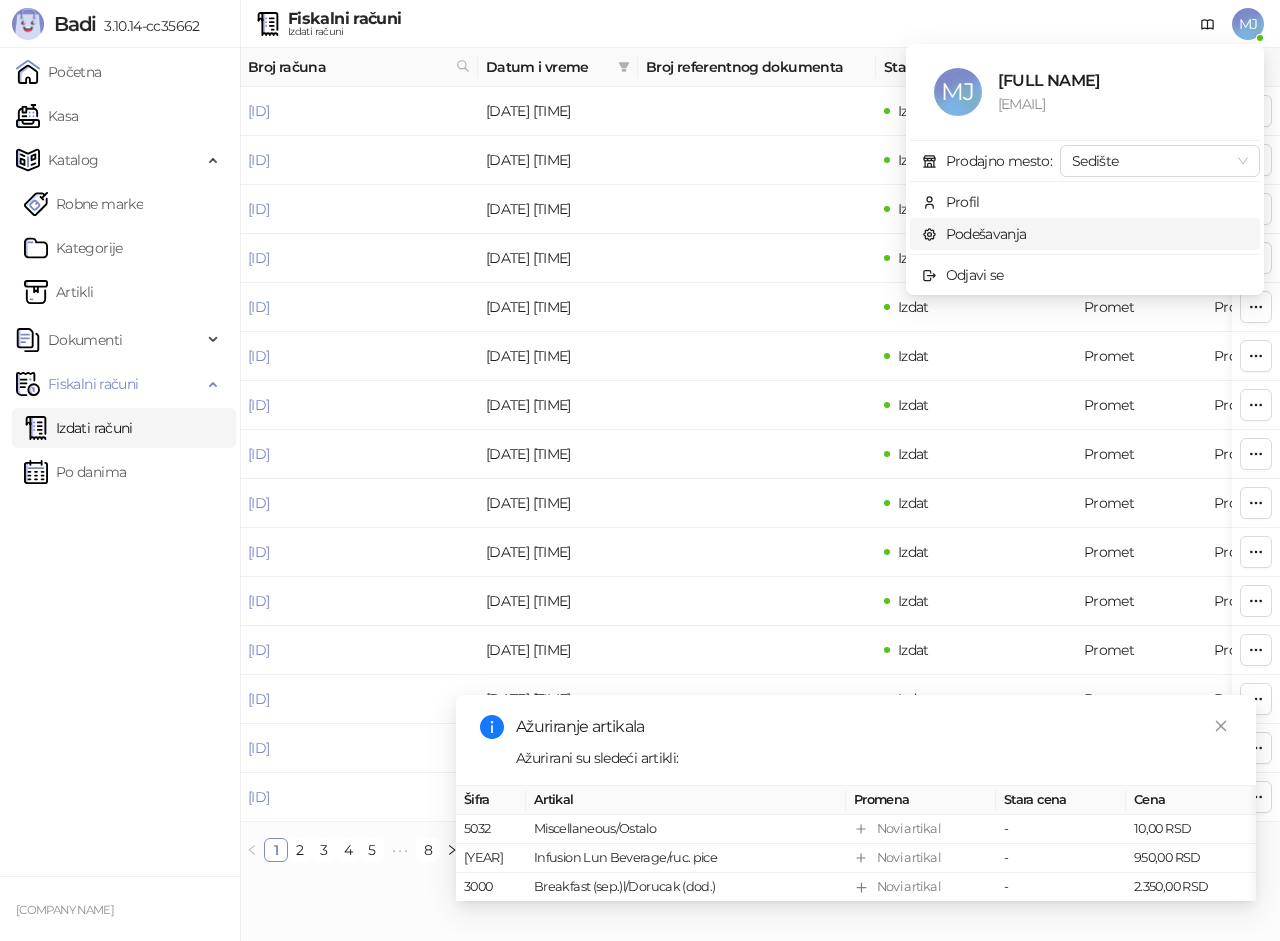 click on "Podešavanja" at bounding box center (974, 234) 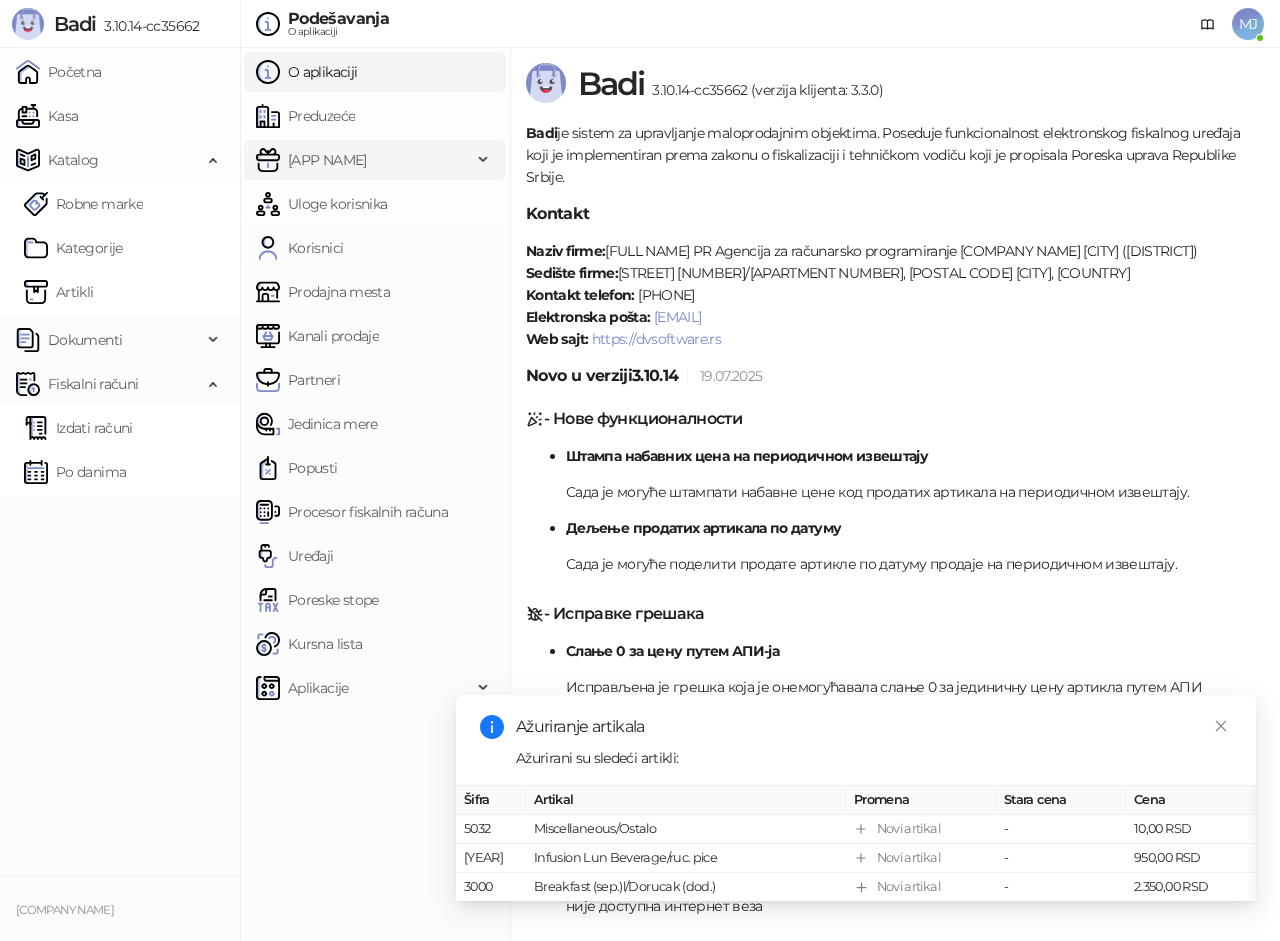 click on "[APP NAME]" at bounding box center (364, 160) 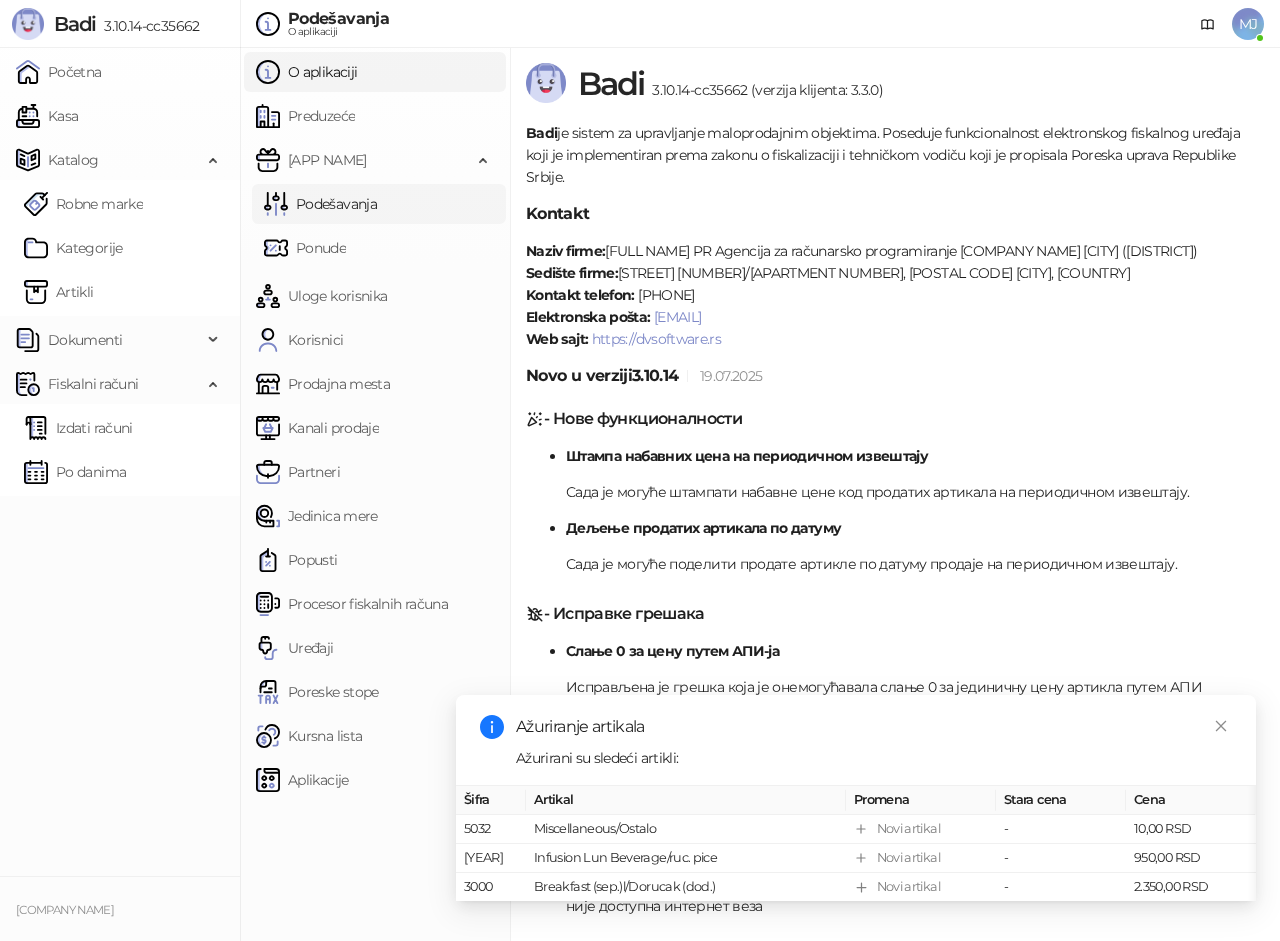 click on "Podešavanja" at bounding box center (320, 204) 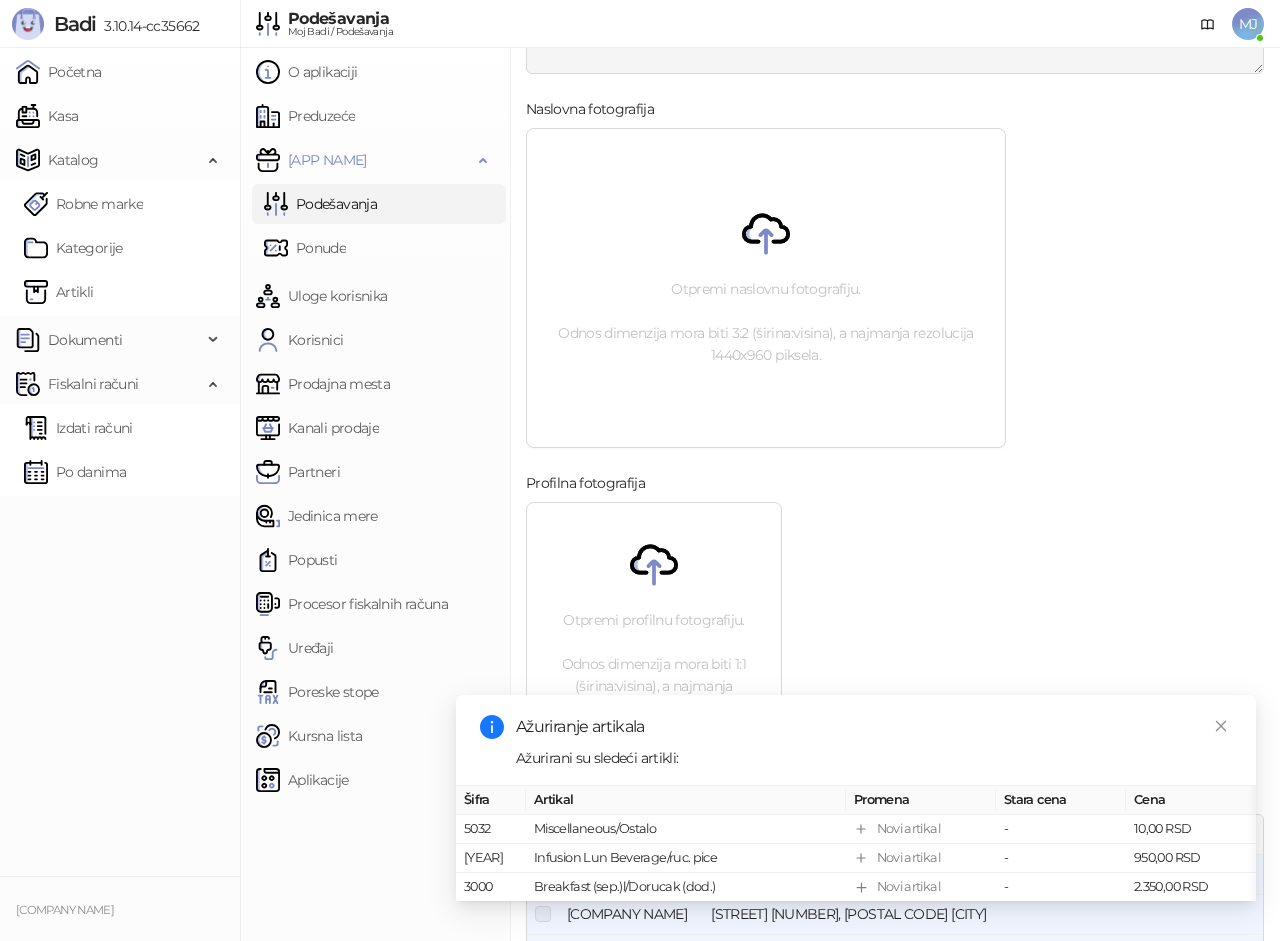 scroll, scrollTop: 0, scrollLeft: 0, axis: both 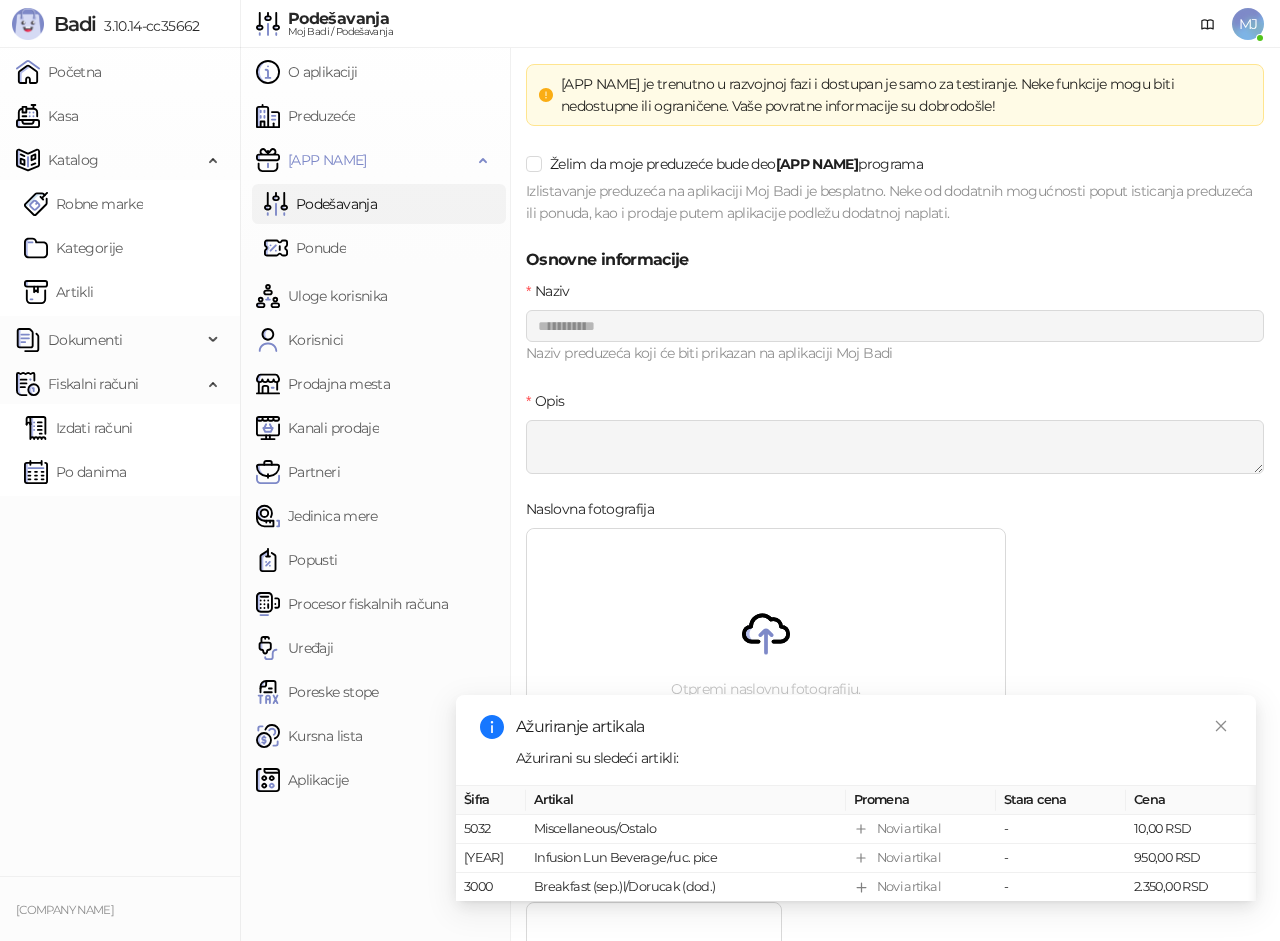 click on "MJ" at bounding box center [1248, 24] 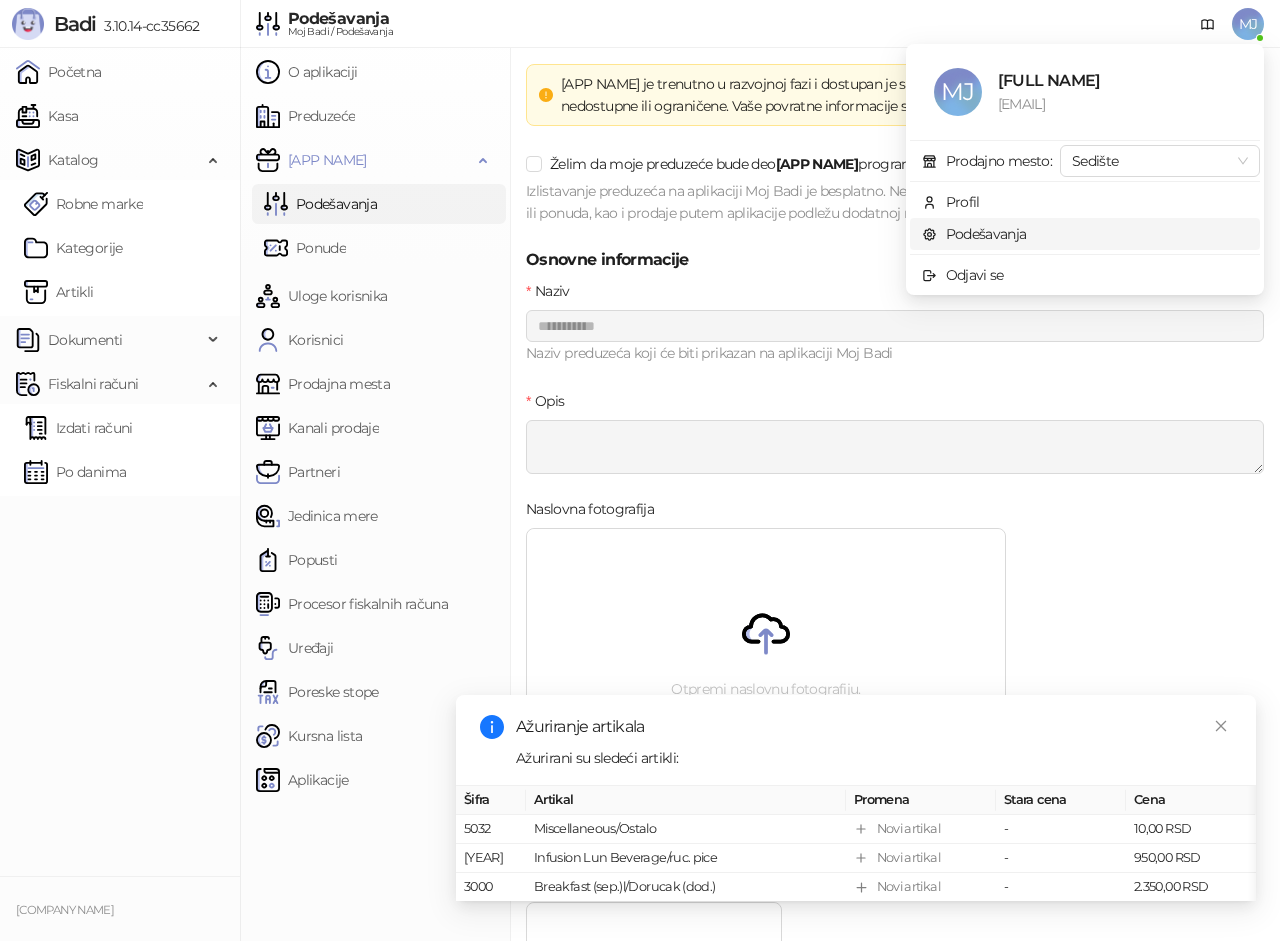click on "Podešavanja" at bounding box center (974, 234) 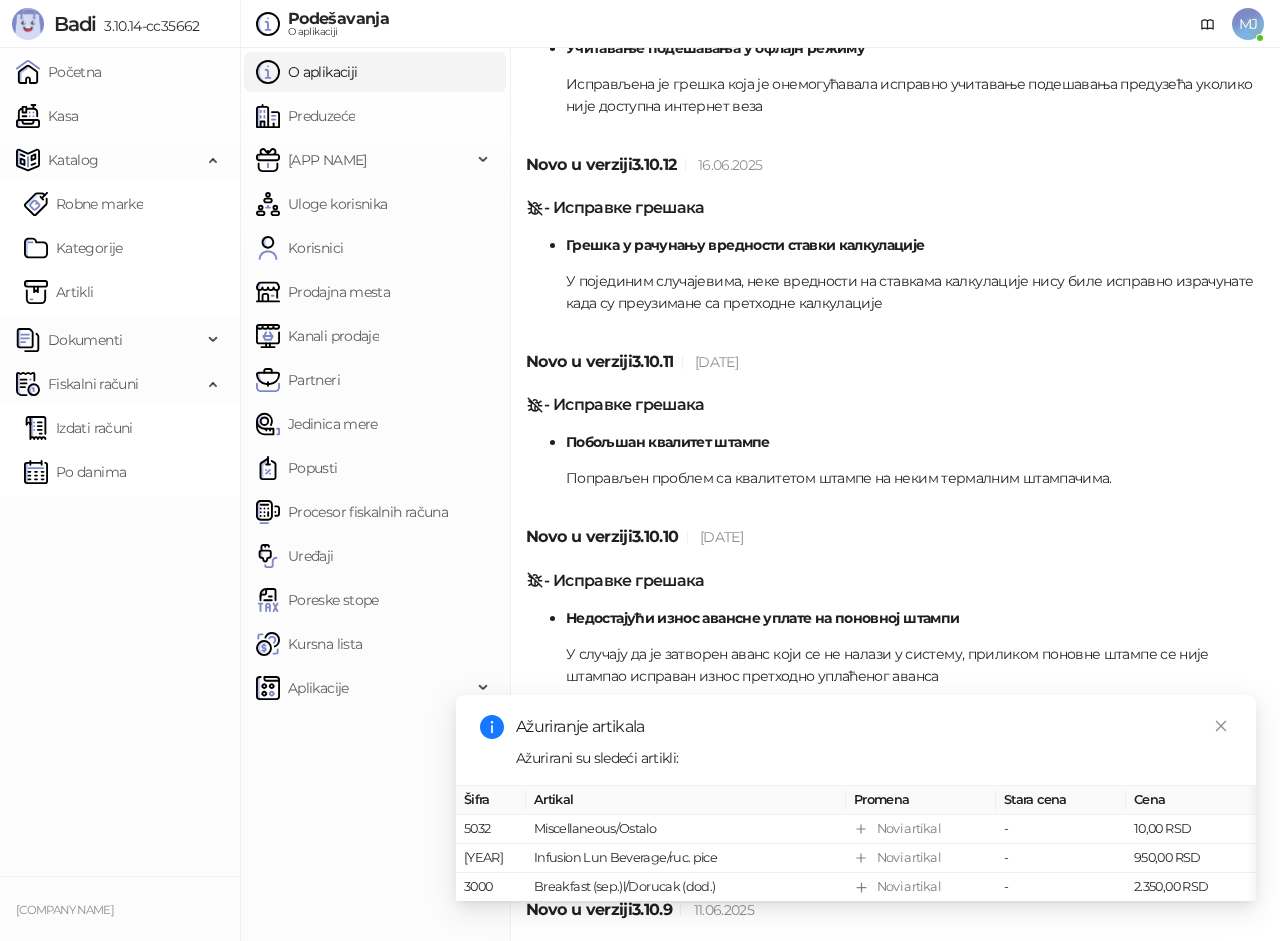 scroll, scrollTop: 900, scrollLeft: 0, axis: vertical 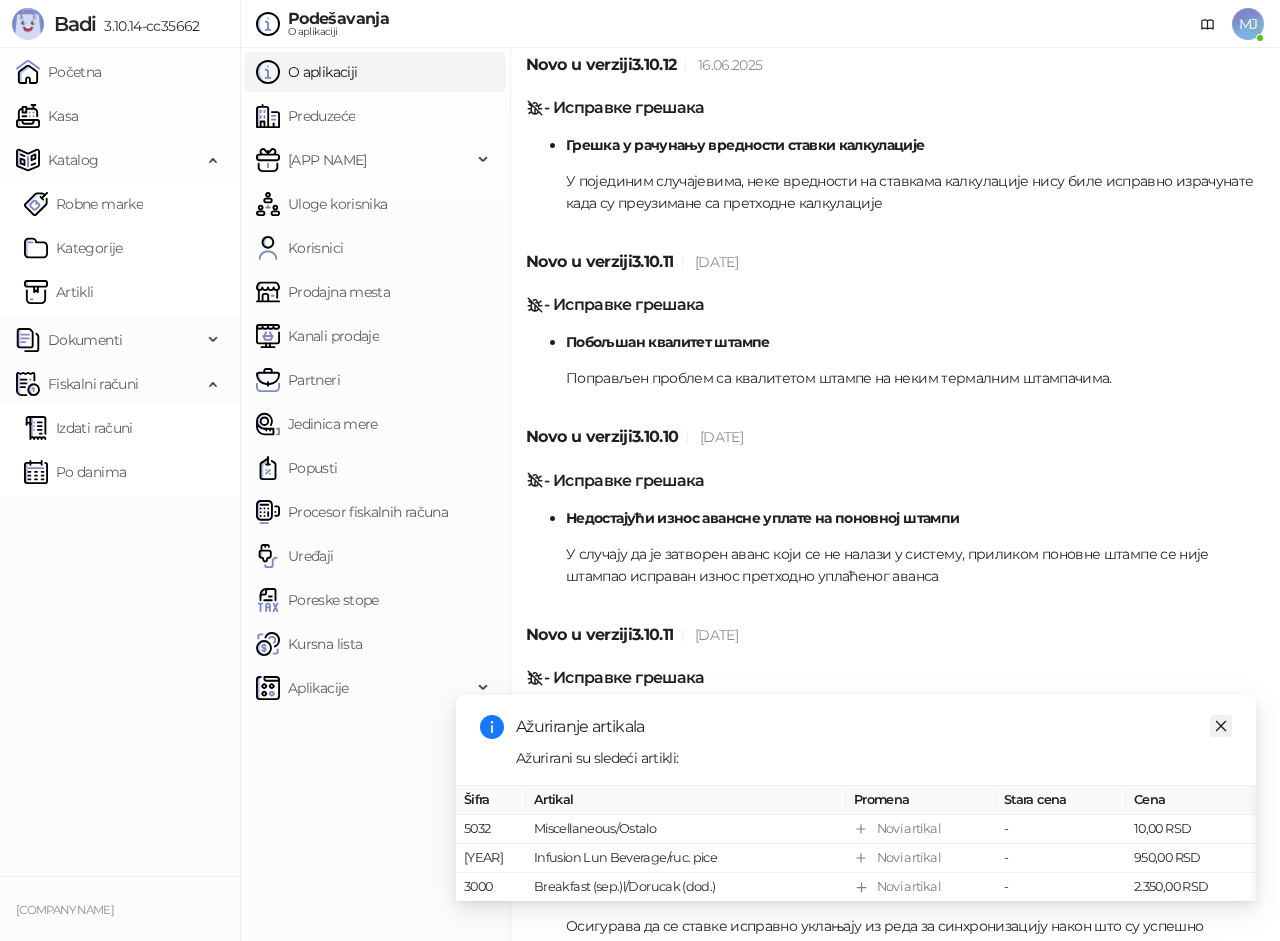 click 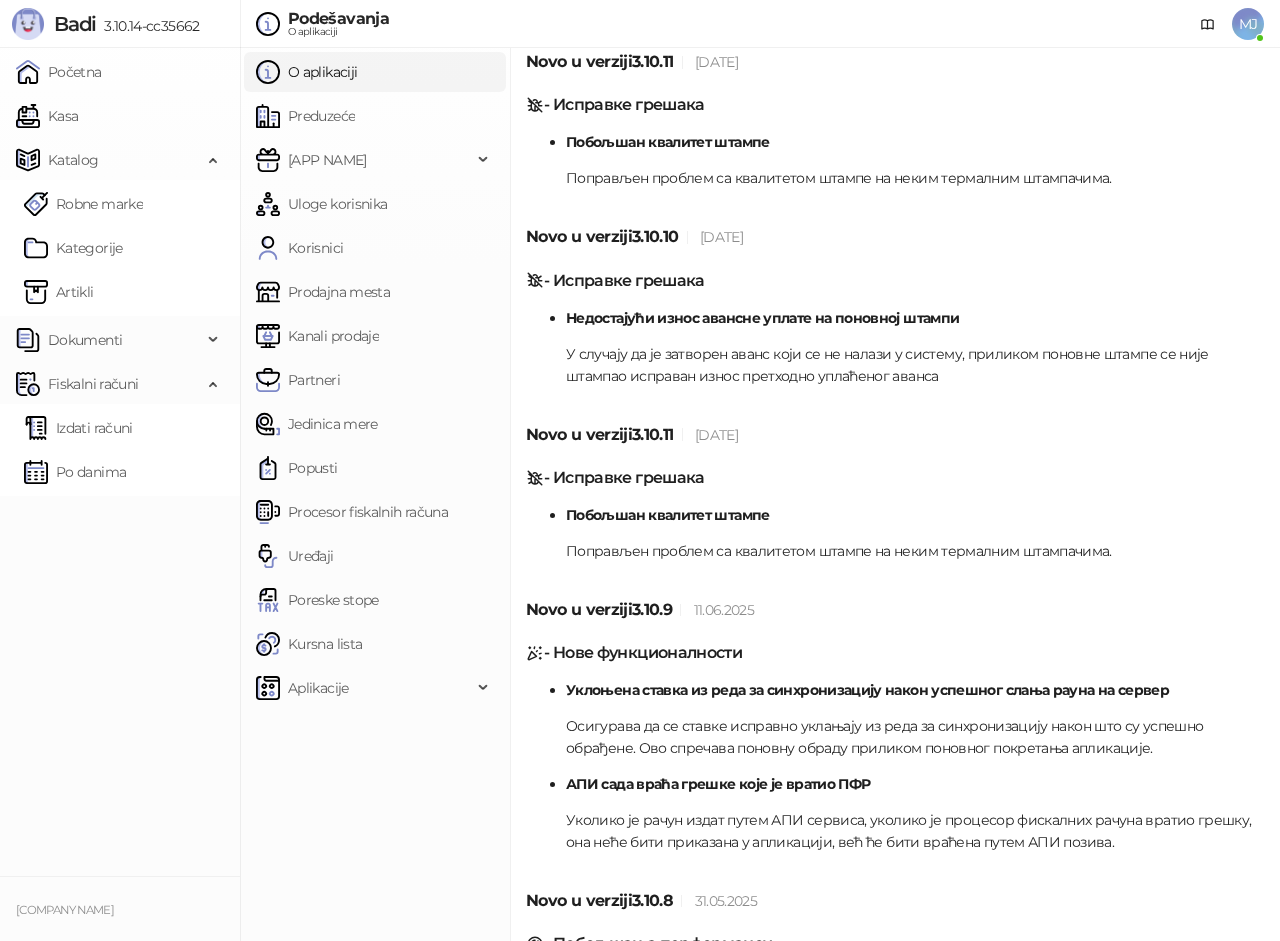 scroll, scrollTop: 500, scrollLeft: 0, axis: vertical 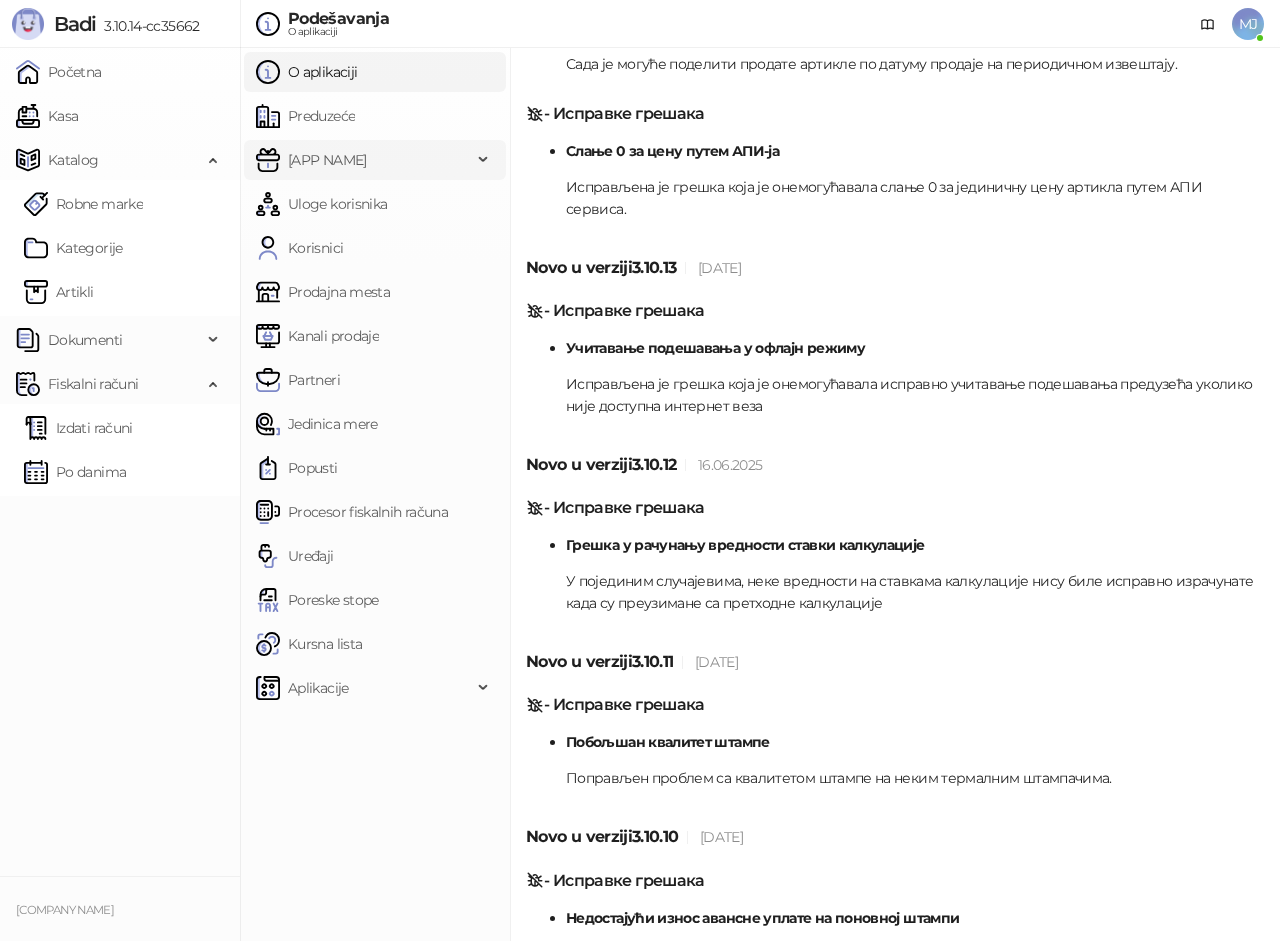 drag, startPoint x: 348, startPoint y: 121, endPoint x: 358, endPoint y: 159, distance: 39.293766 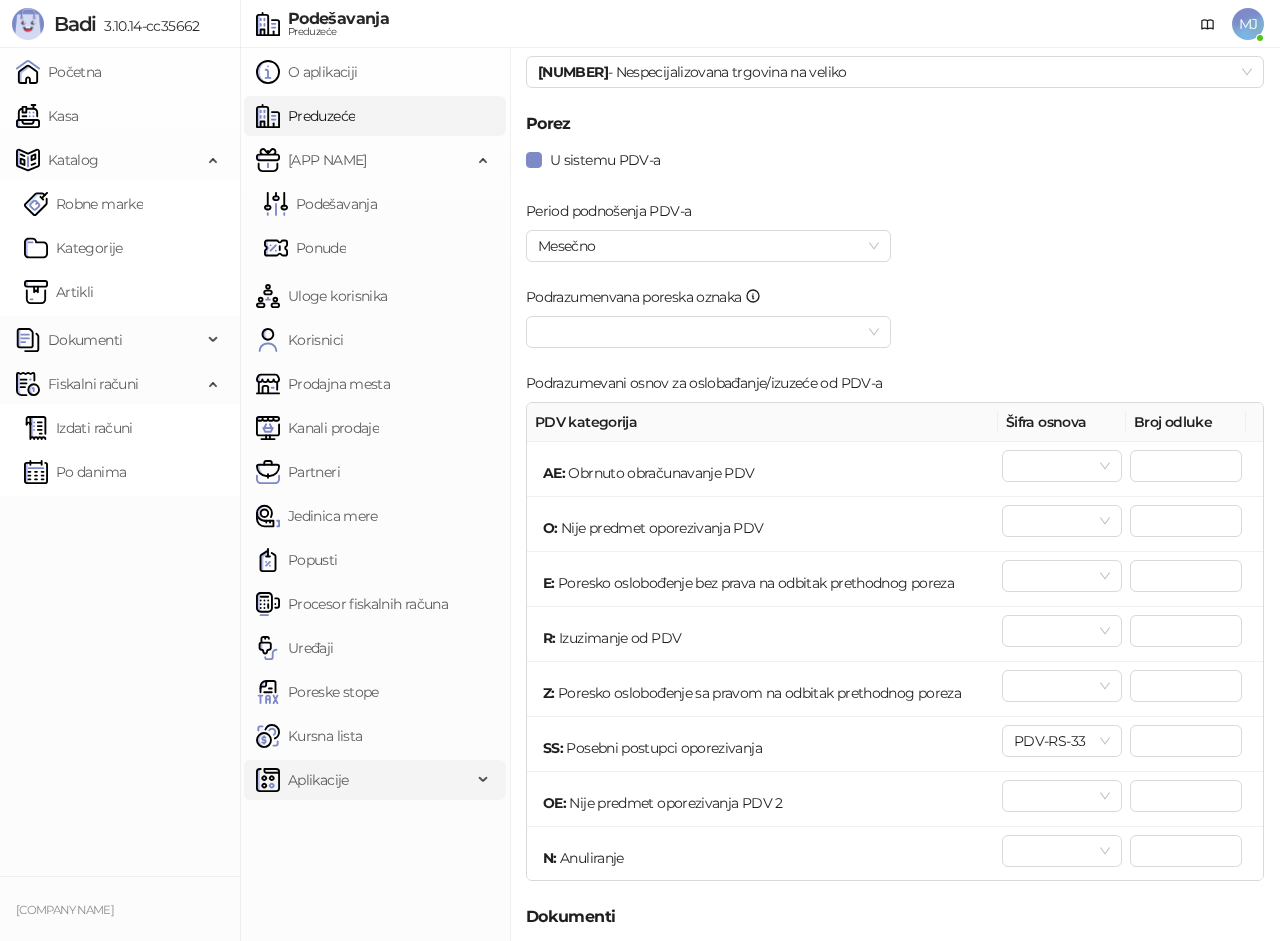 click on "Aplikacije" at bounding box center [364, 780] 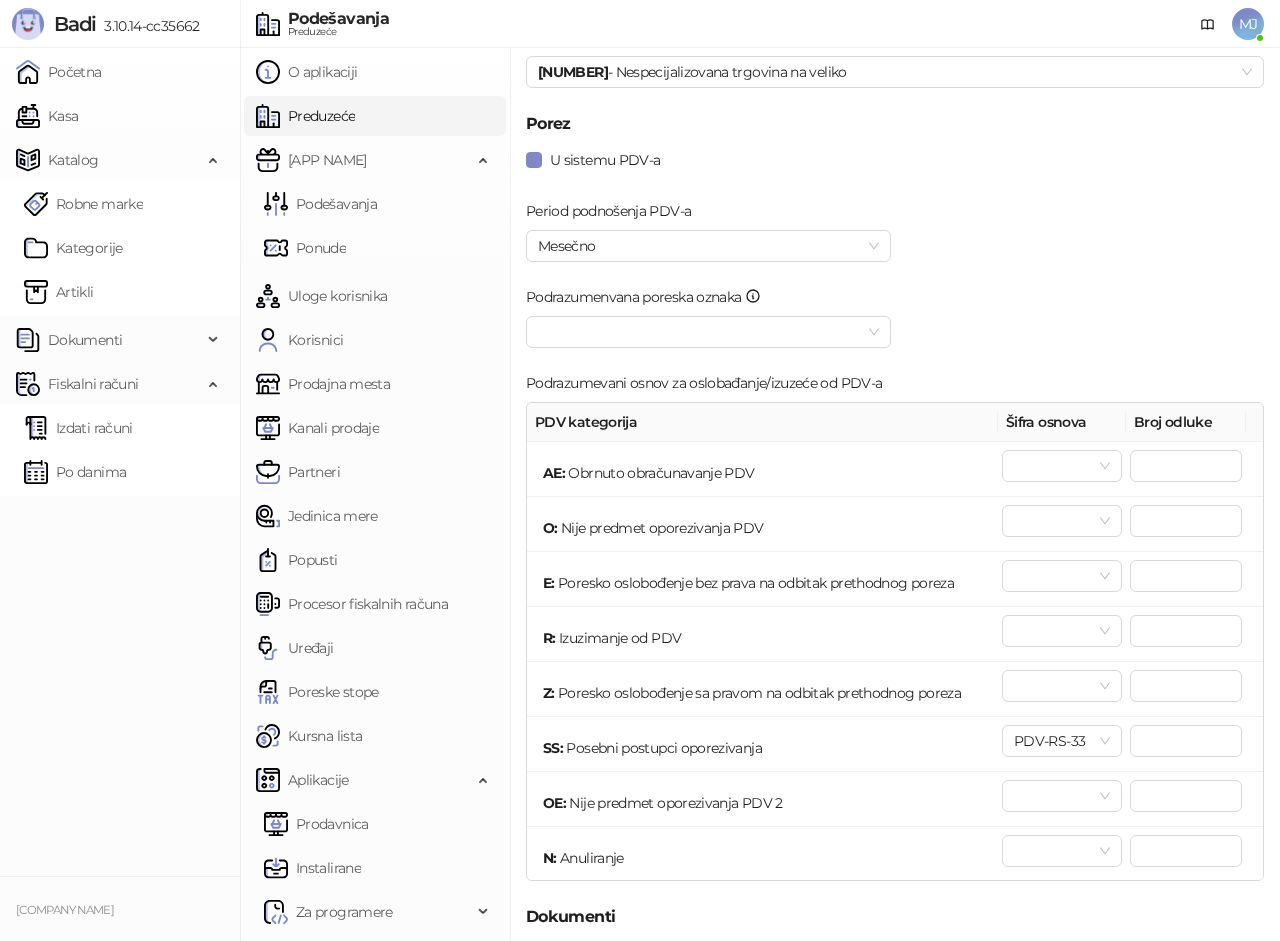 click on "MJ" at bounding box center [1248, 24] 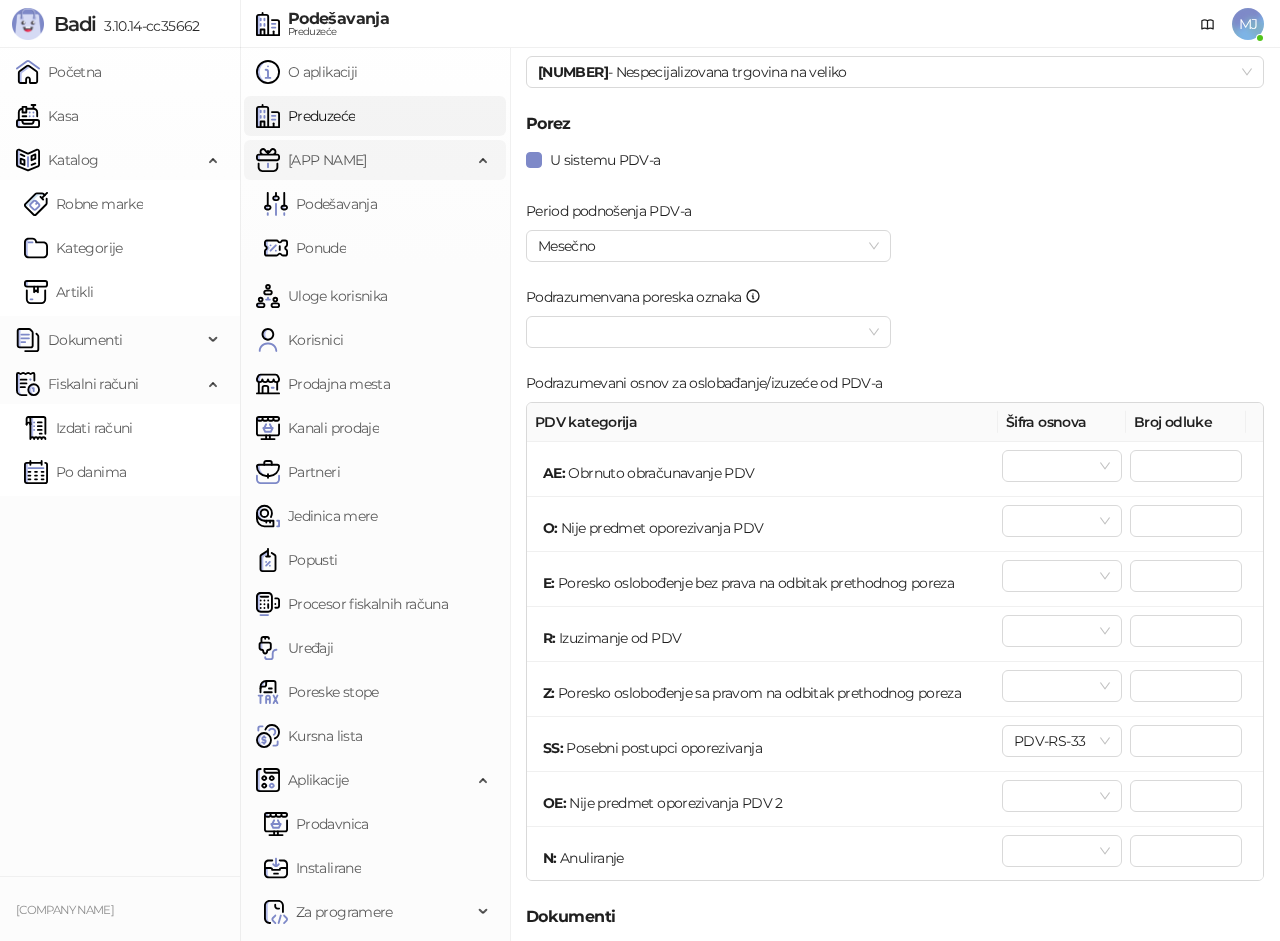 click on "[APP NAME]" at bounding box center [364, 160] 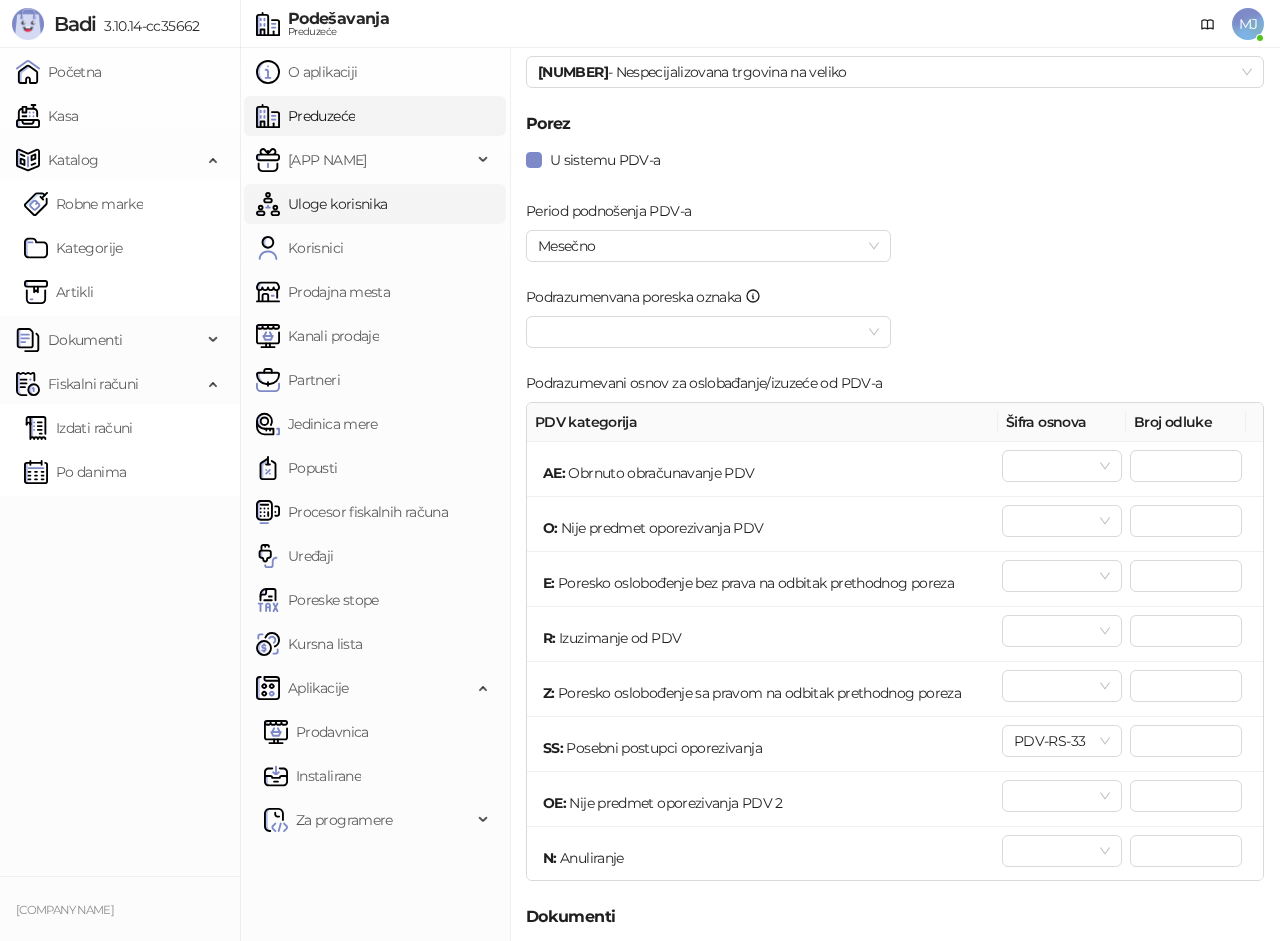 click on "Uloge korisnika" at bounding box center (321, 204) 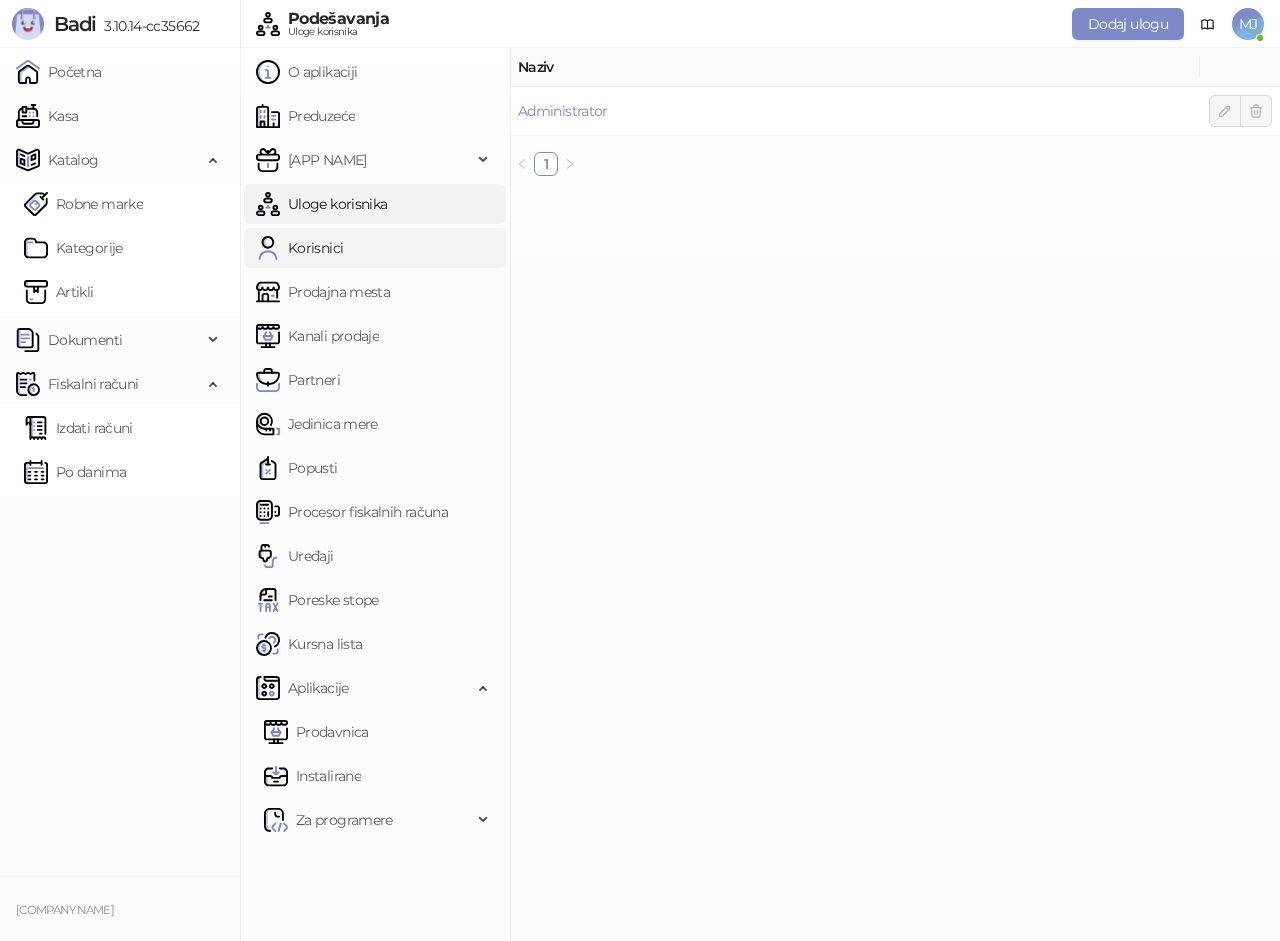 scroll, scrollTop: 0, scrollLeft: 0, axis: both 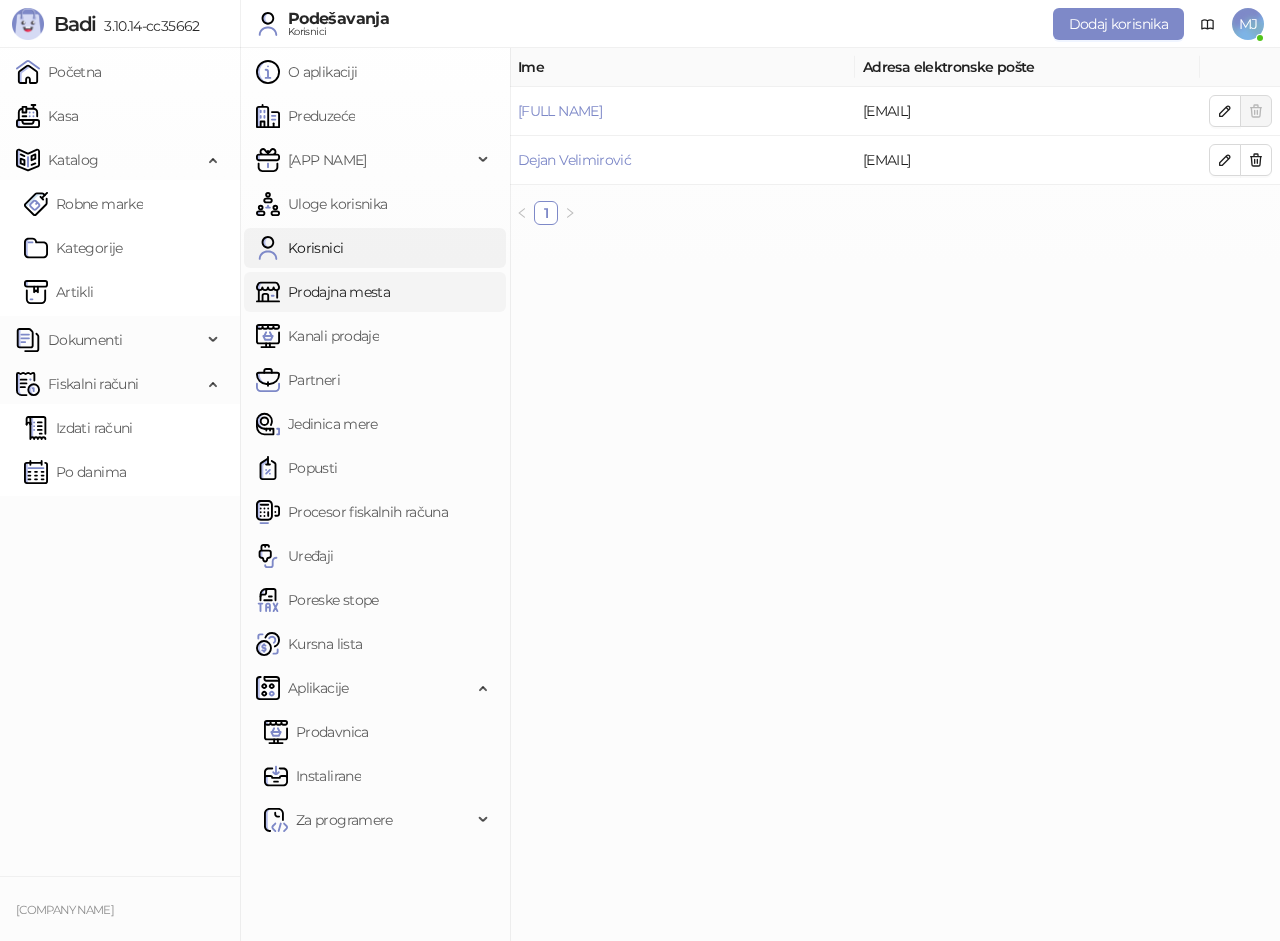 click on "Prodajna mesta" at bounding box center (323, 292) 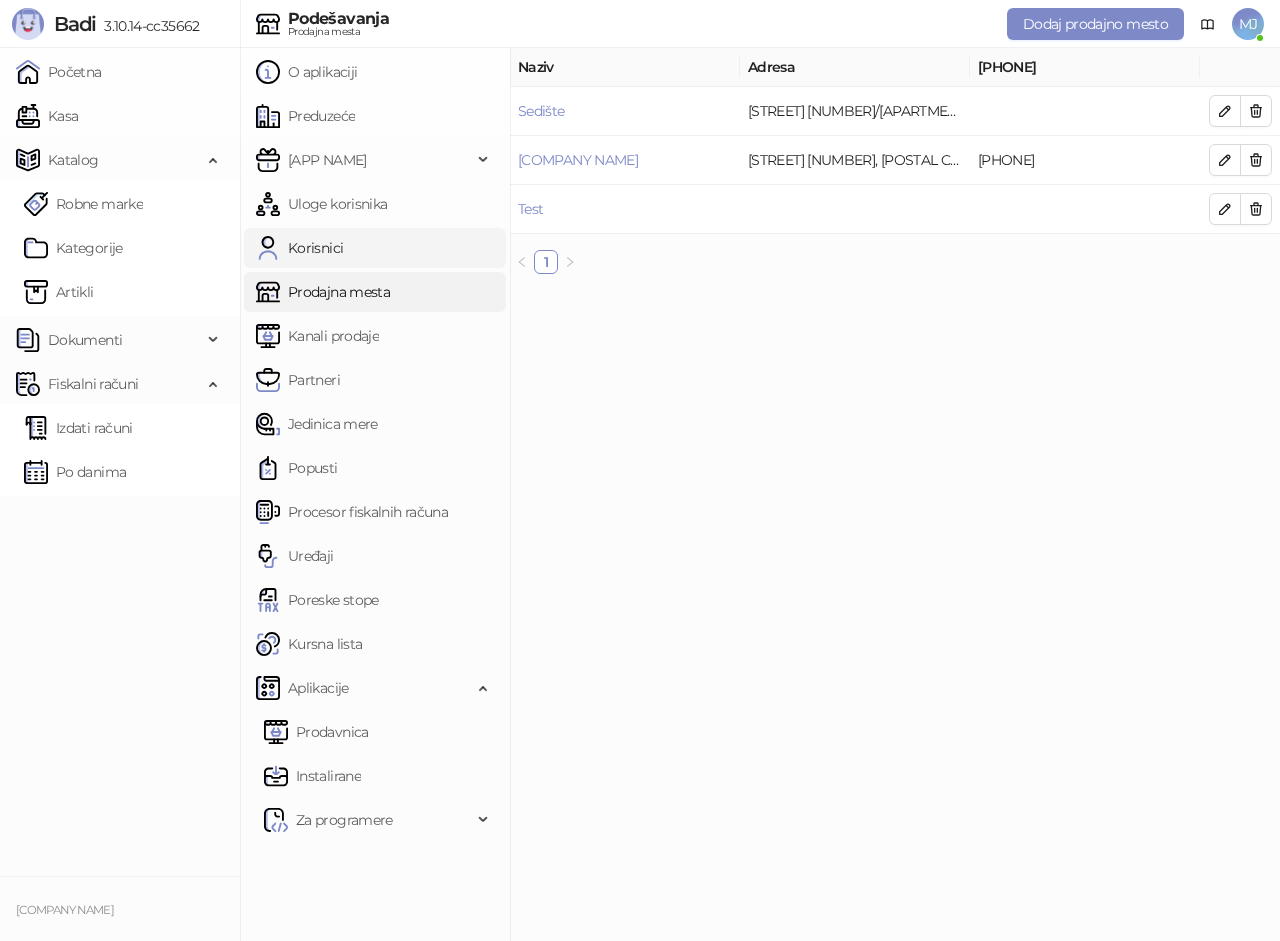 click on "Korisnici" at bounding box center [299, 248] 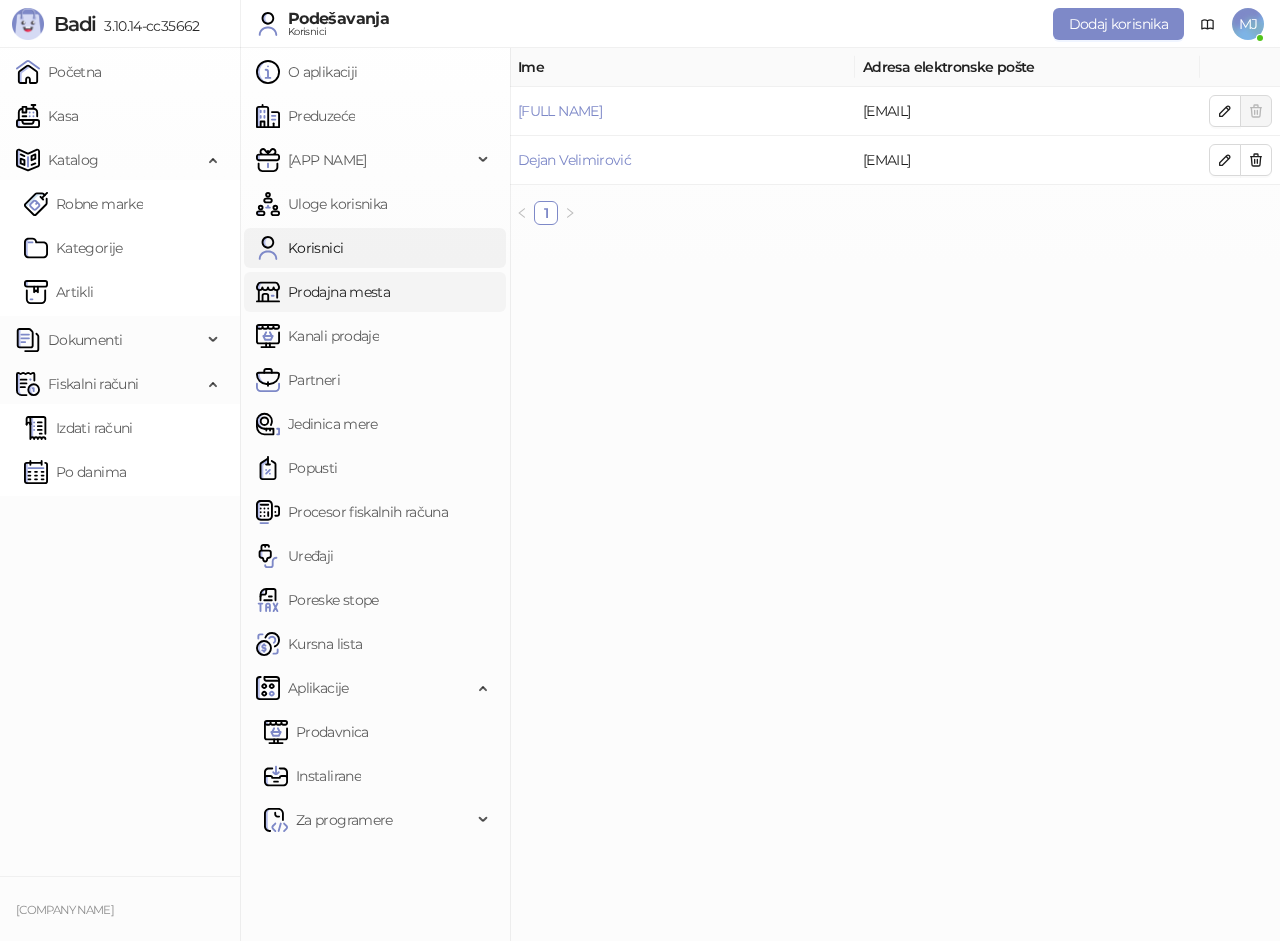click on "Prodajna mesta" at bounding box center (323, 292) 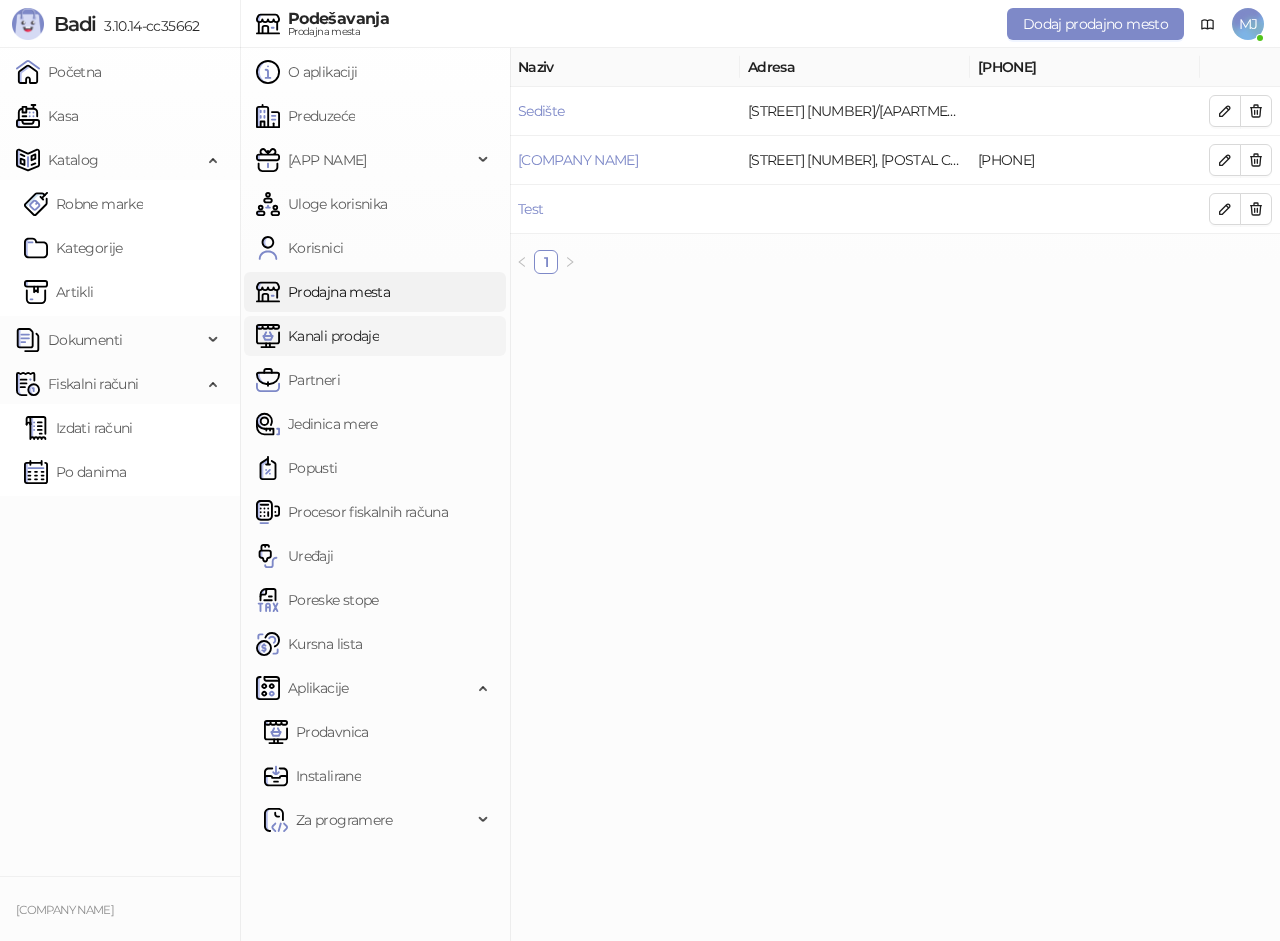 click on "Kanali prodaje" at bounding box center (317, 336) 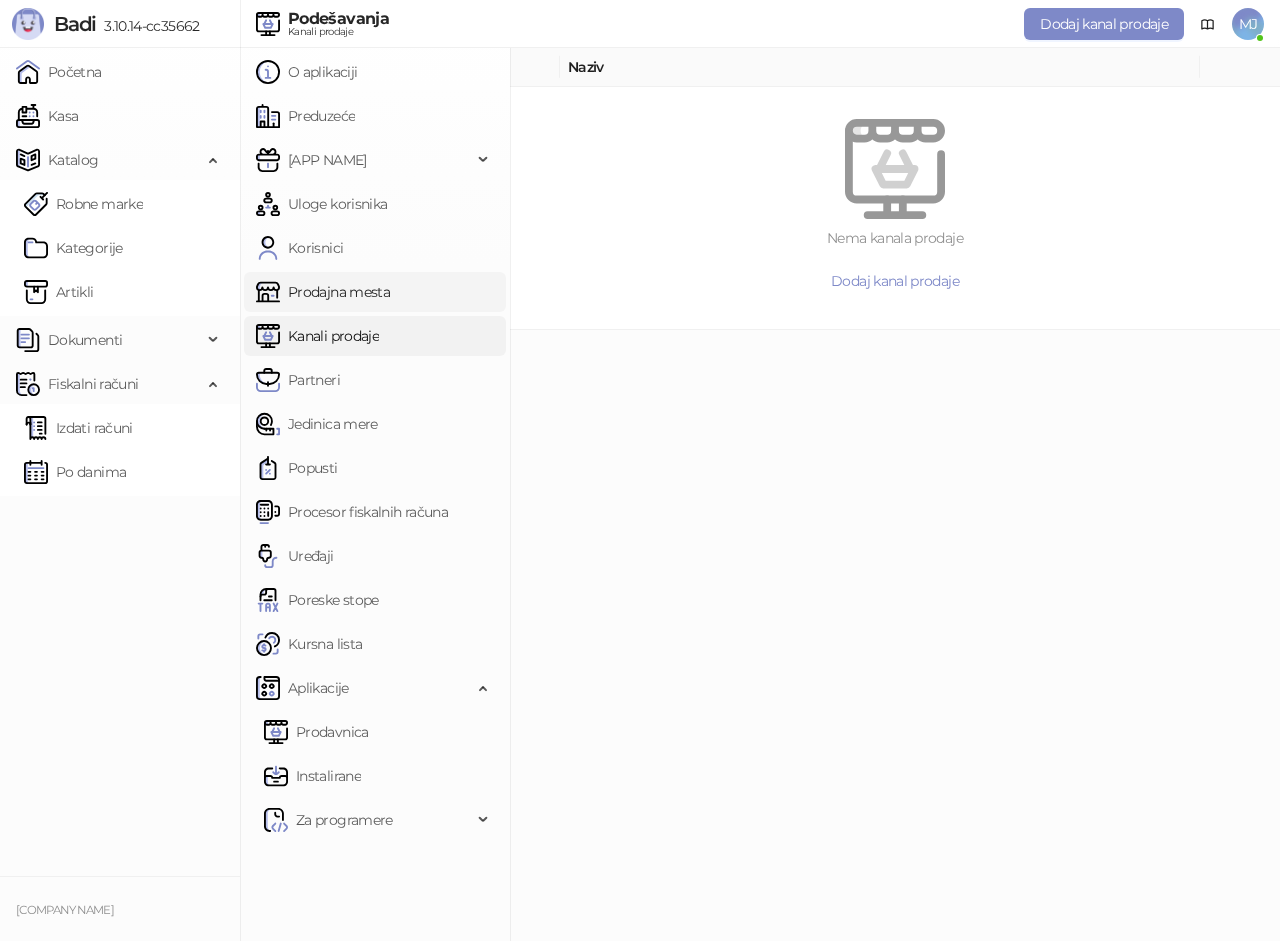 click on "Prodajna mesta" at bounding box center [323, 292] 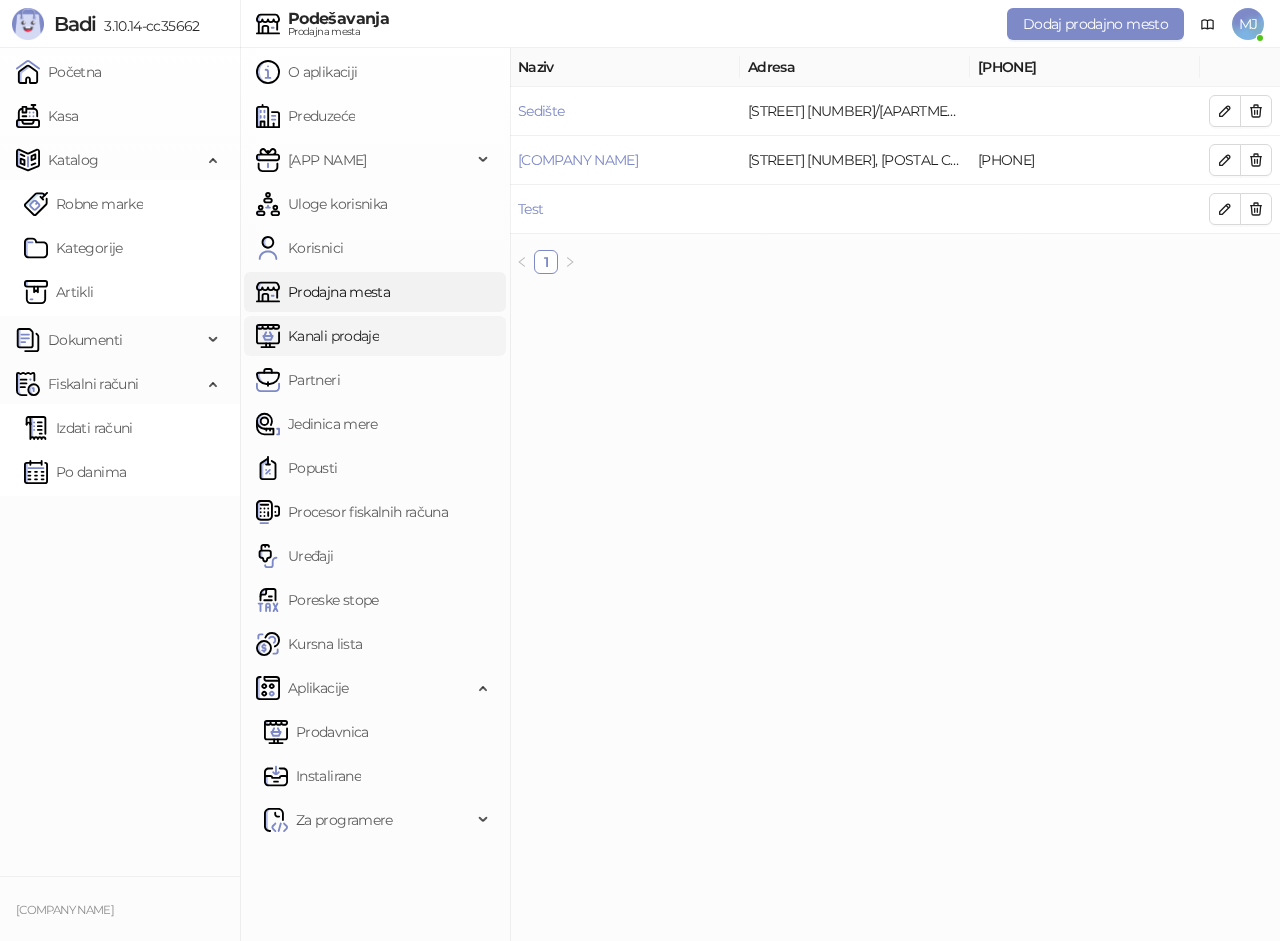 click on "Kanali prodaje" at bounding box center [317, 336] 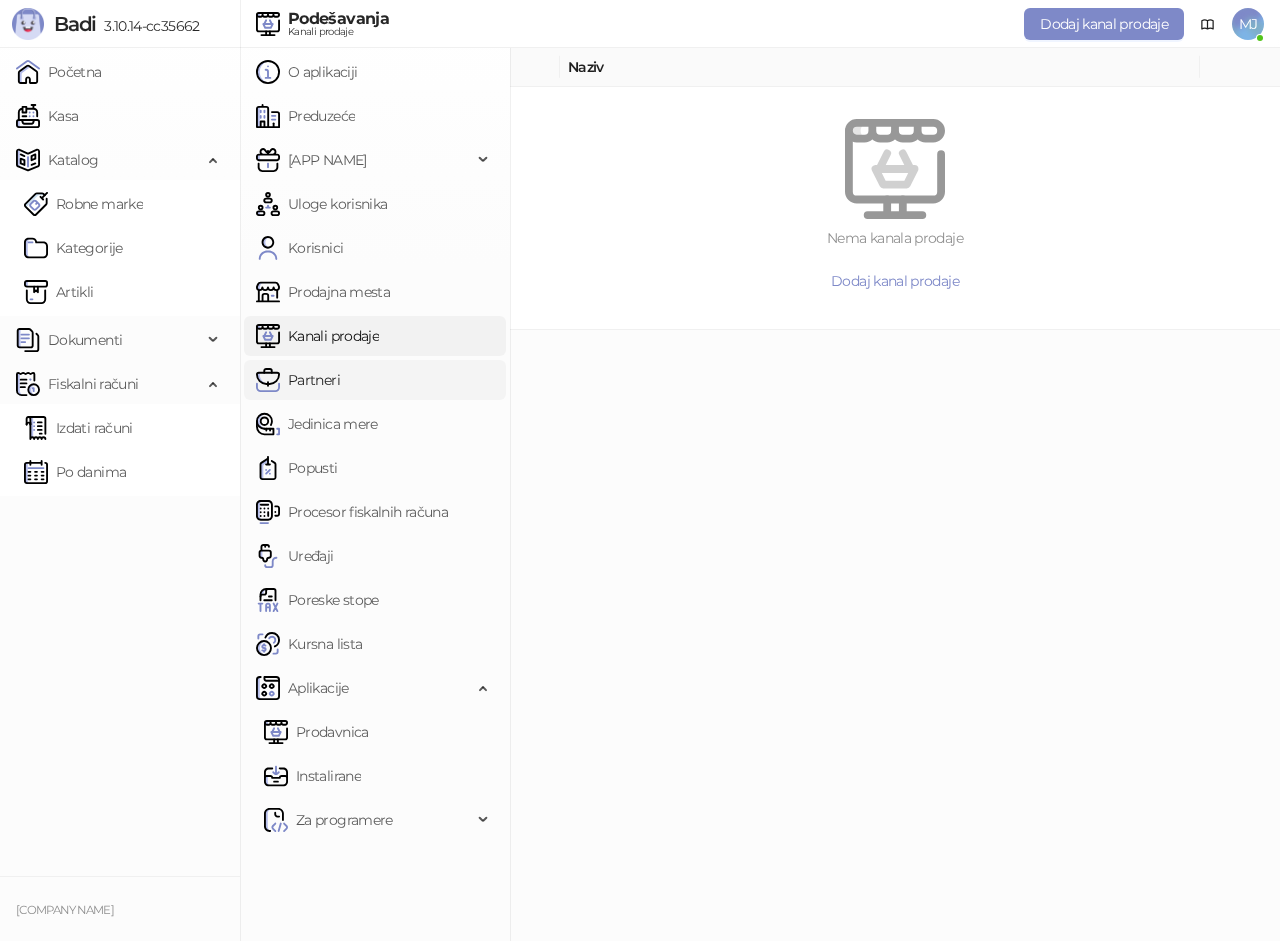 click on "Partneri" at bounding box center (298, 380) 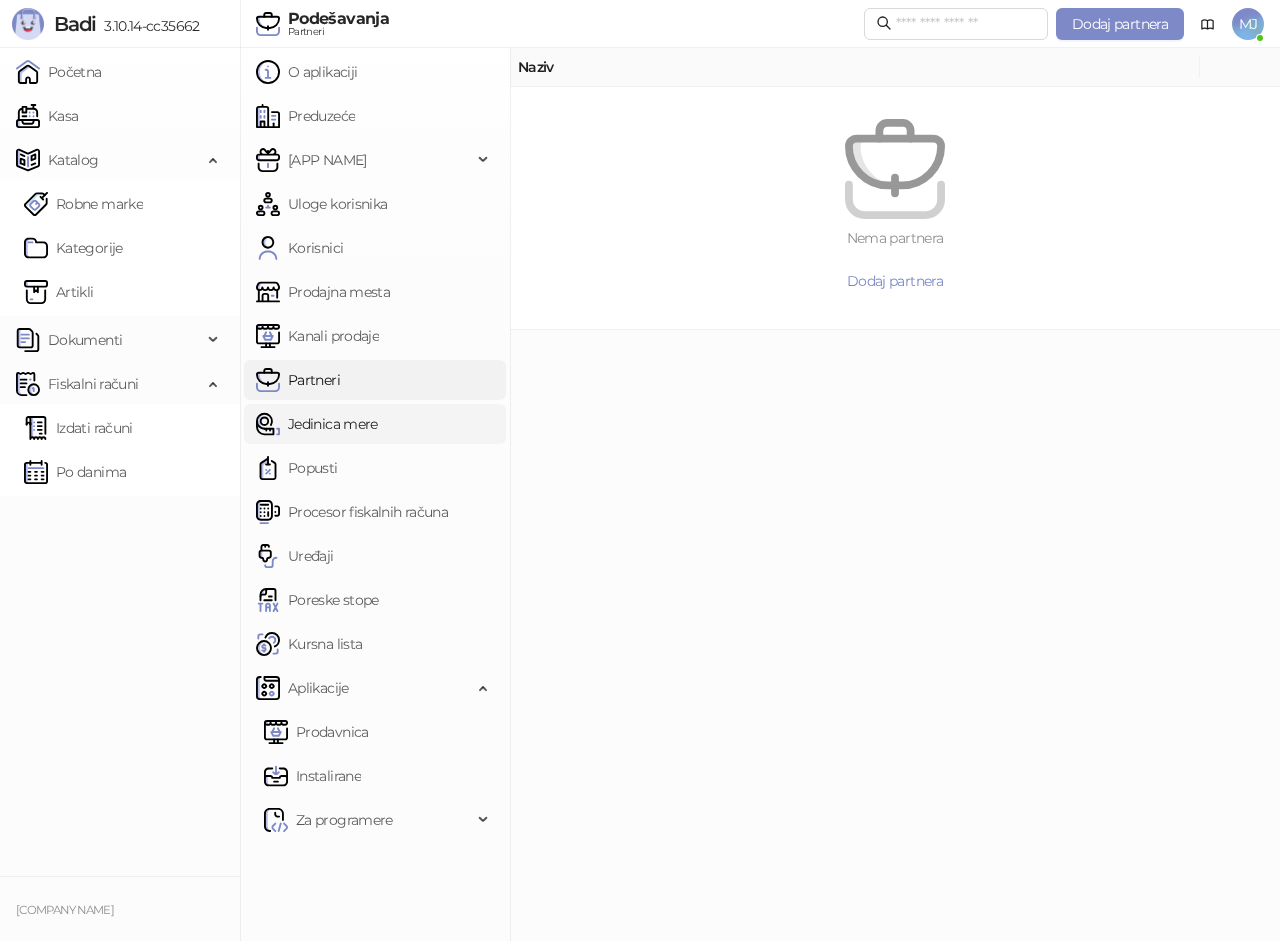 click on "Jedinica mere" at bounding box center (317, 424) 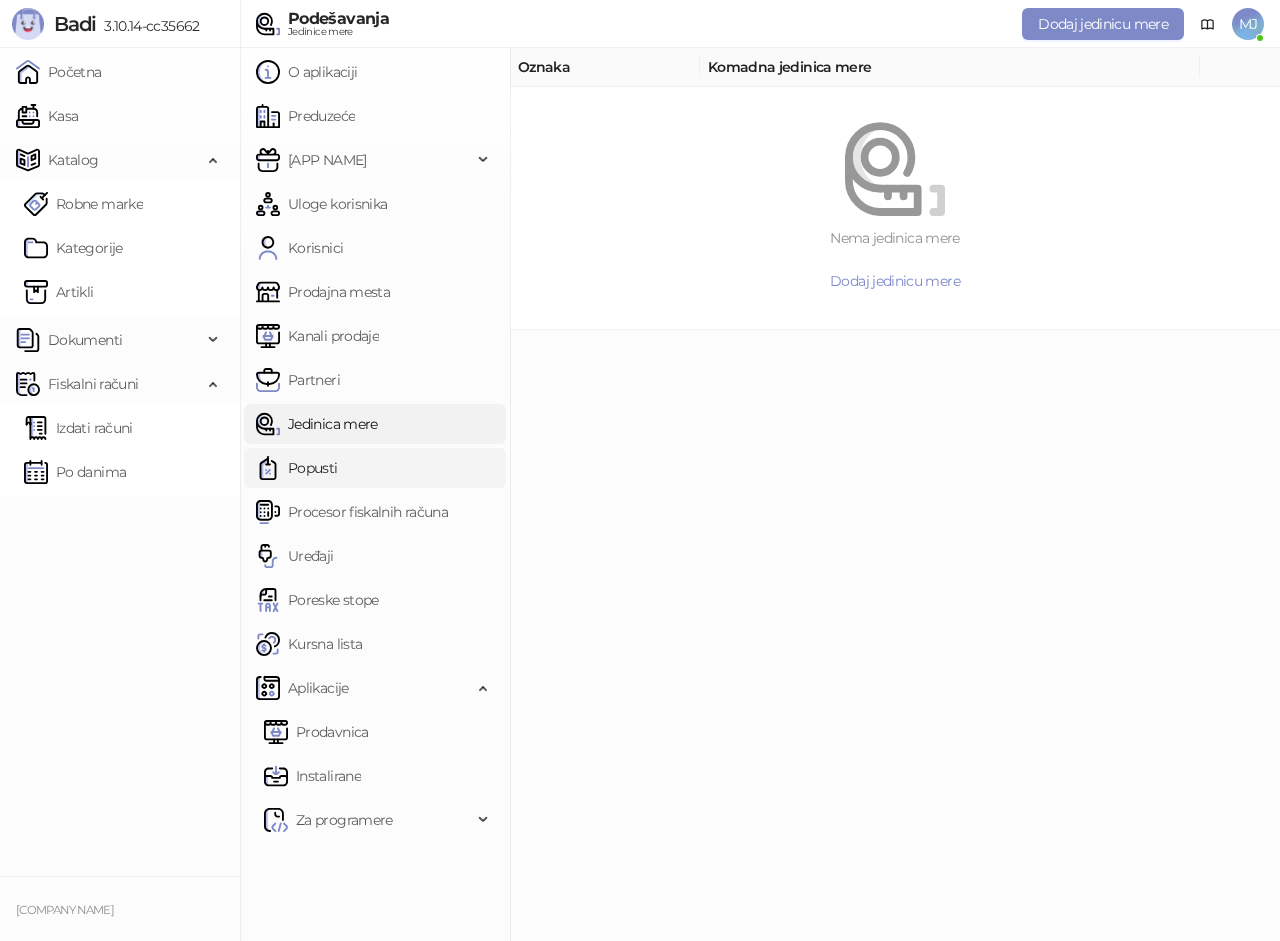 click on "Popusti" at bounding box center (297, 468) 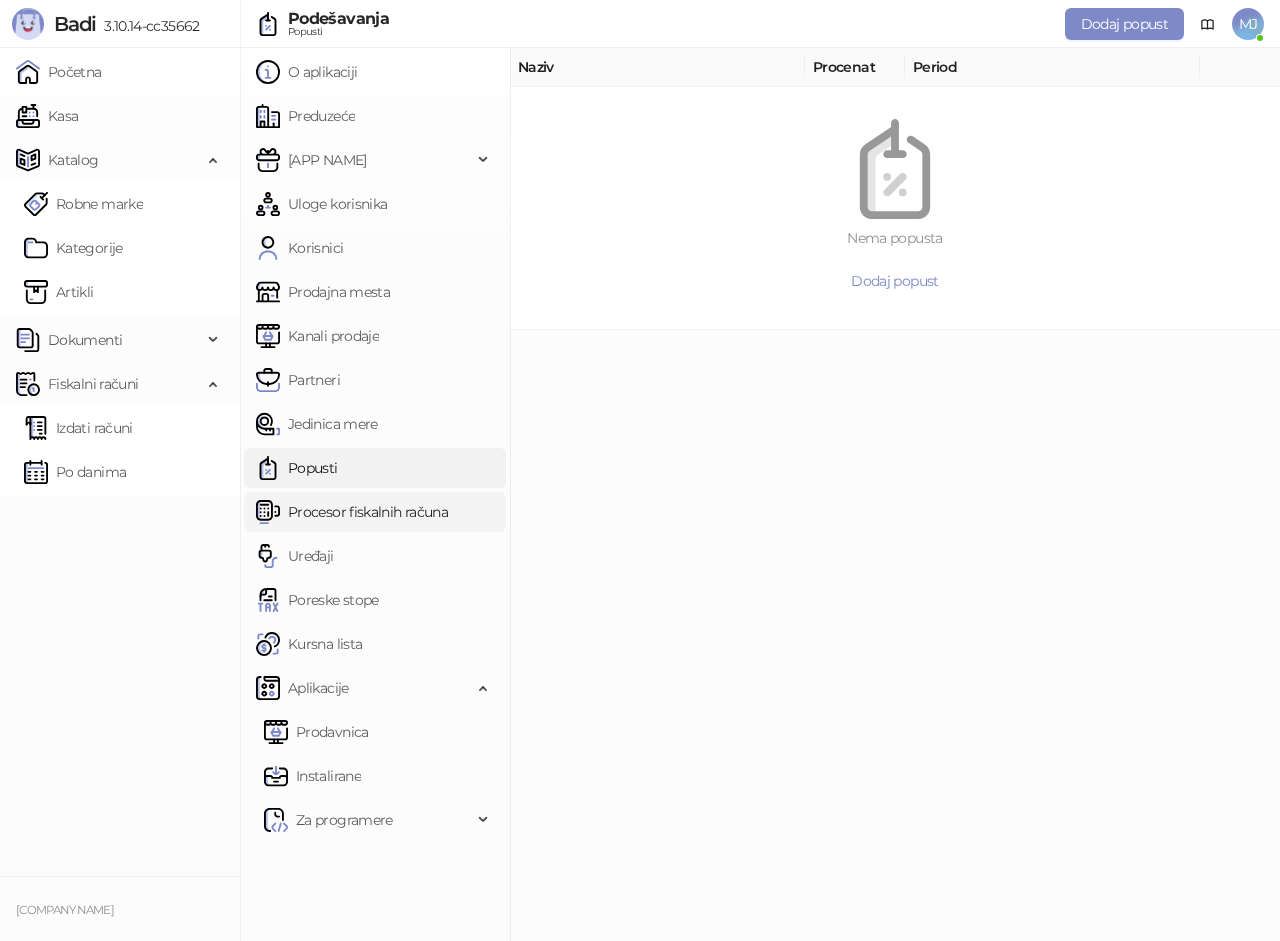 click on "Procesor fiskalnih računa" at bounding box center (352, 512) 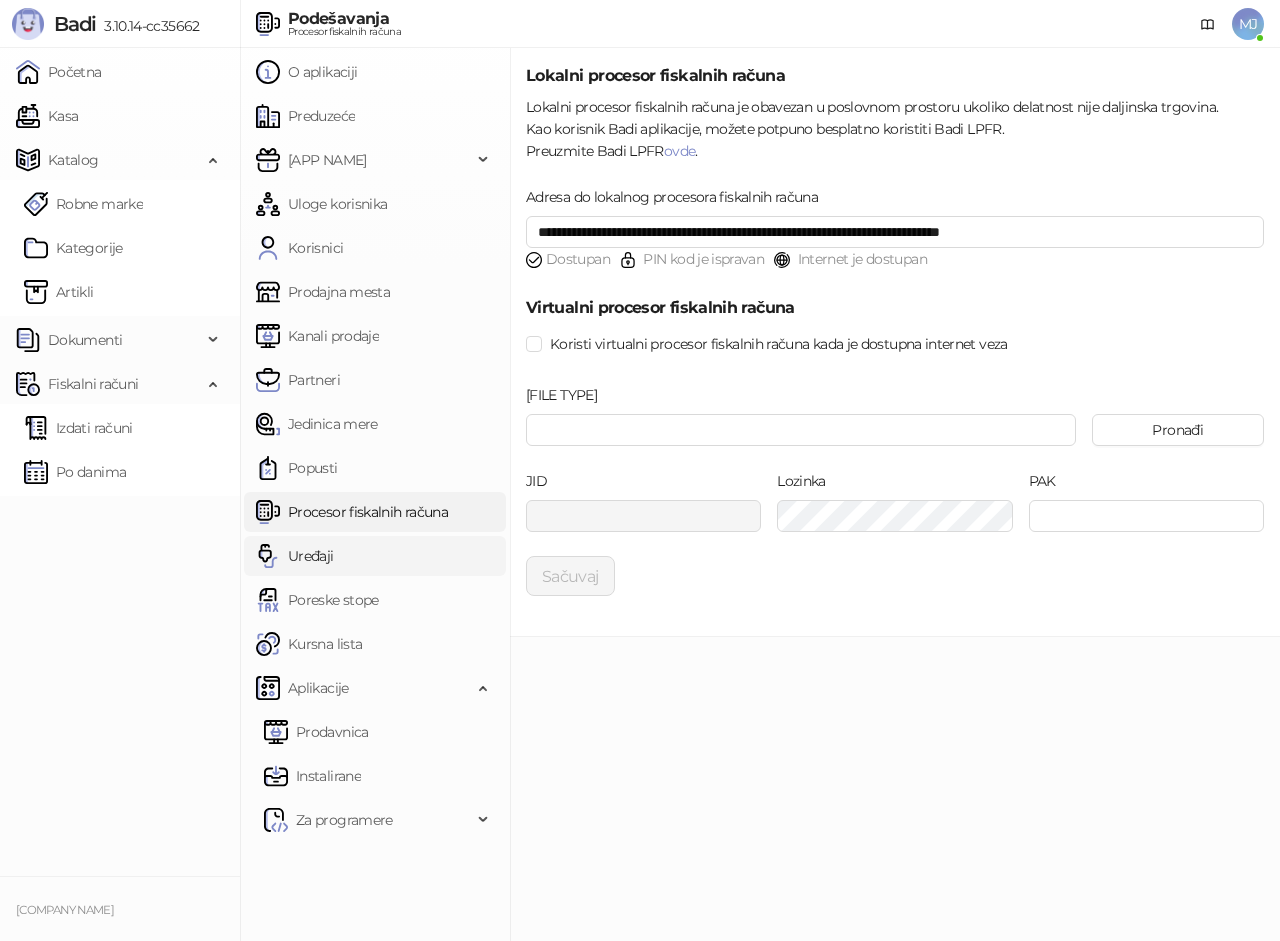 click on "Uređaji" at bounding box center [295, 556] 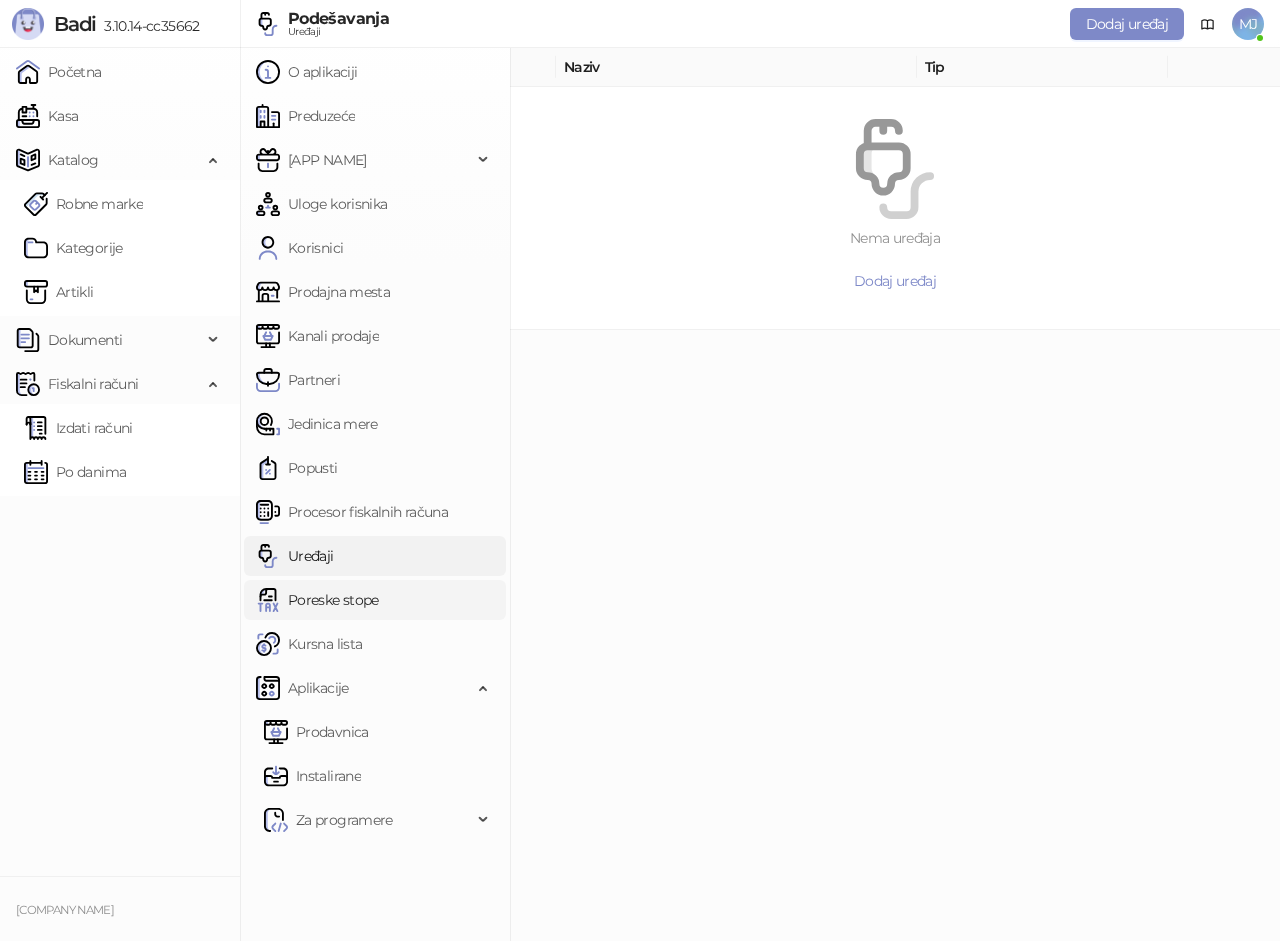 click on "Poreske stope" at bounding box center (317, 600) 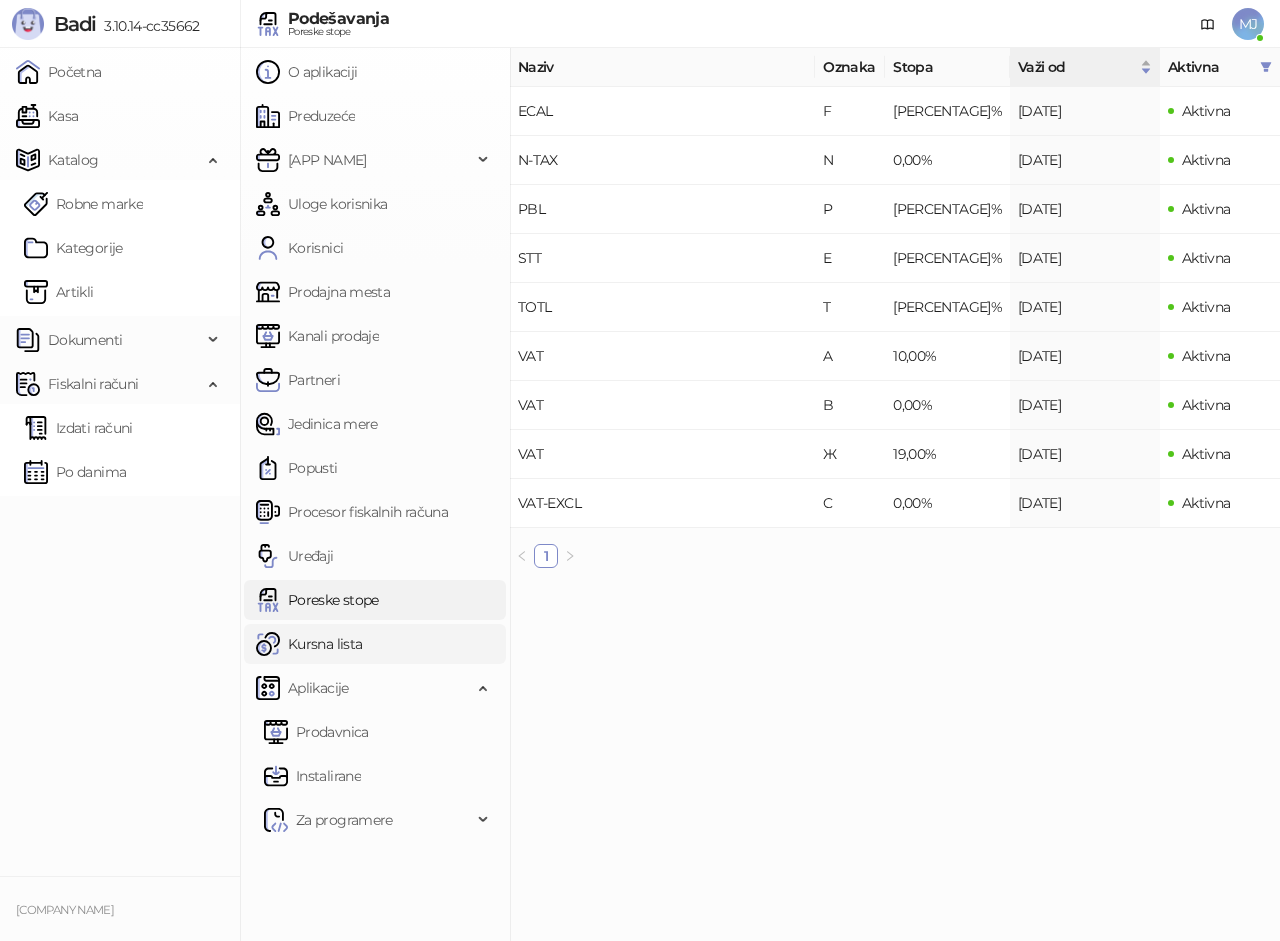 click on "Kursna lista" at bounding box center [309, 644] 